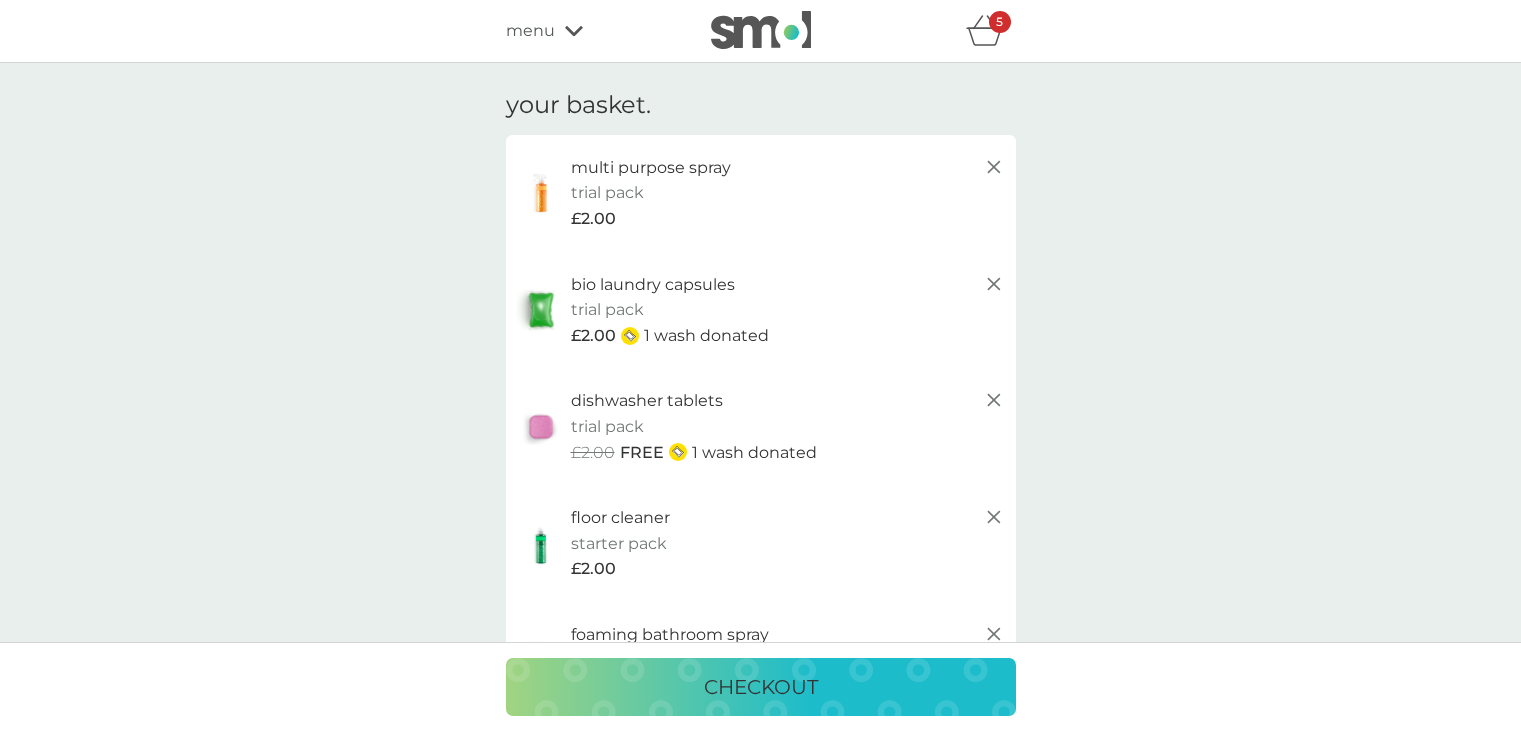 scroll, scrollTop: 0, scrollLeft: 0, axis: both 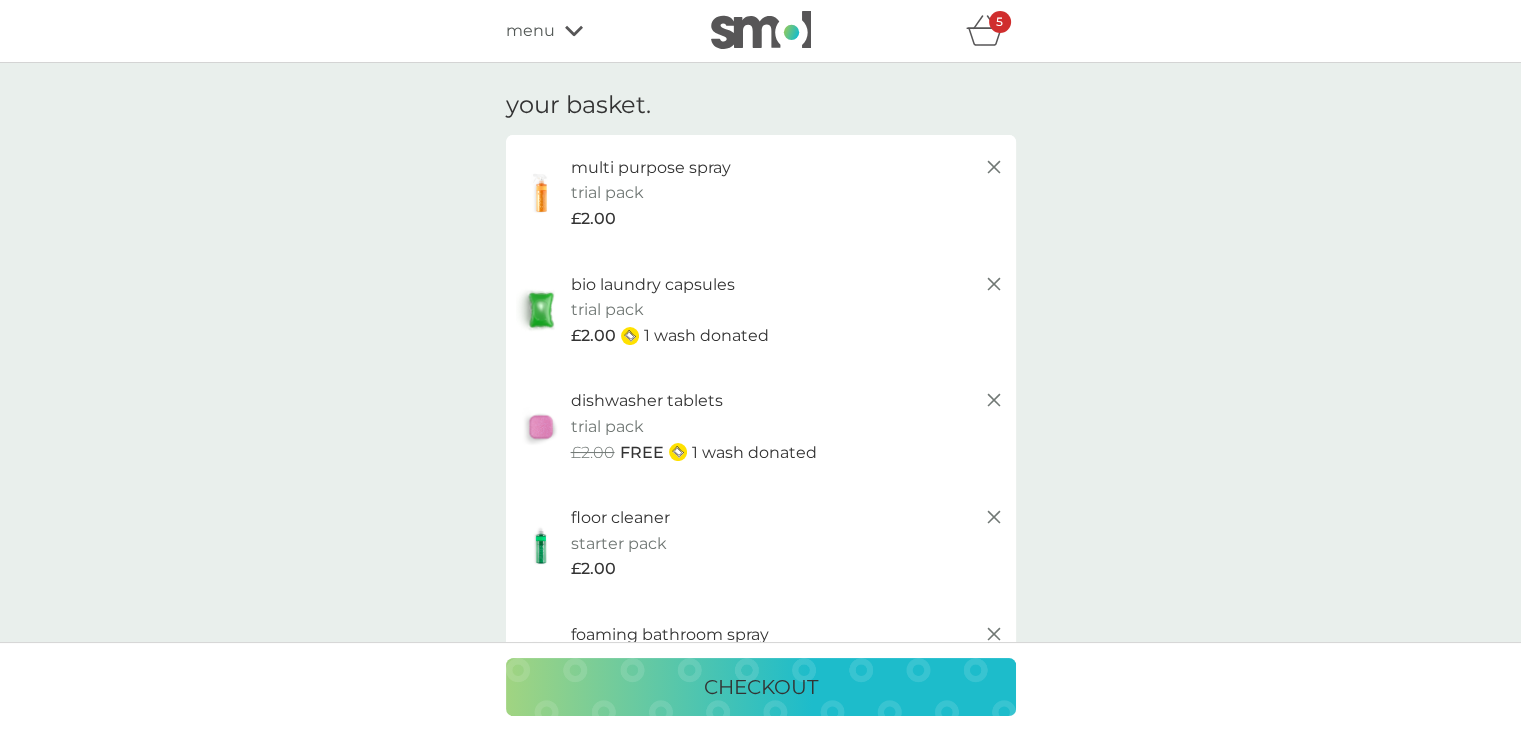 click 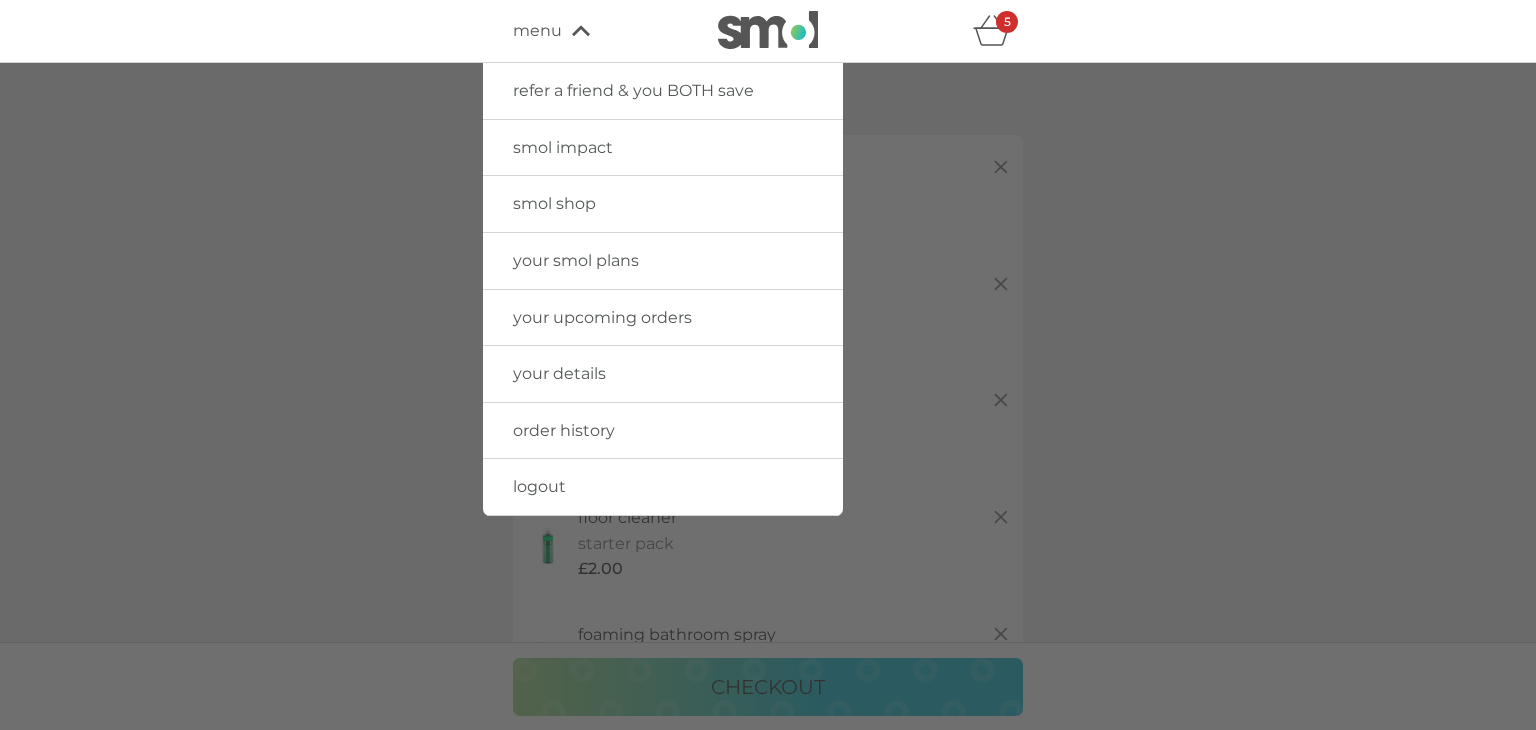 click on "your smol plans" at bounding box center (663, 261) 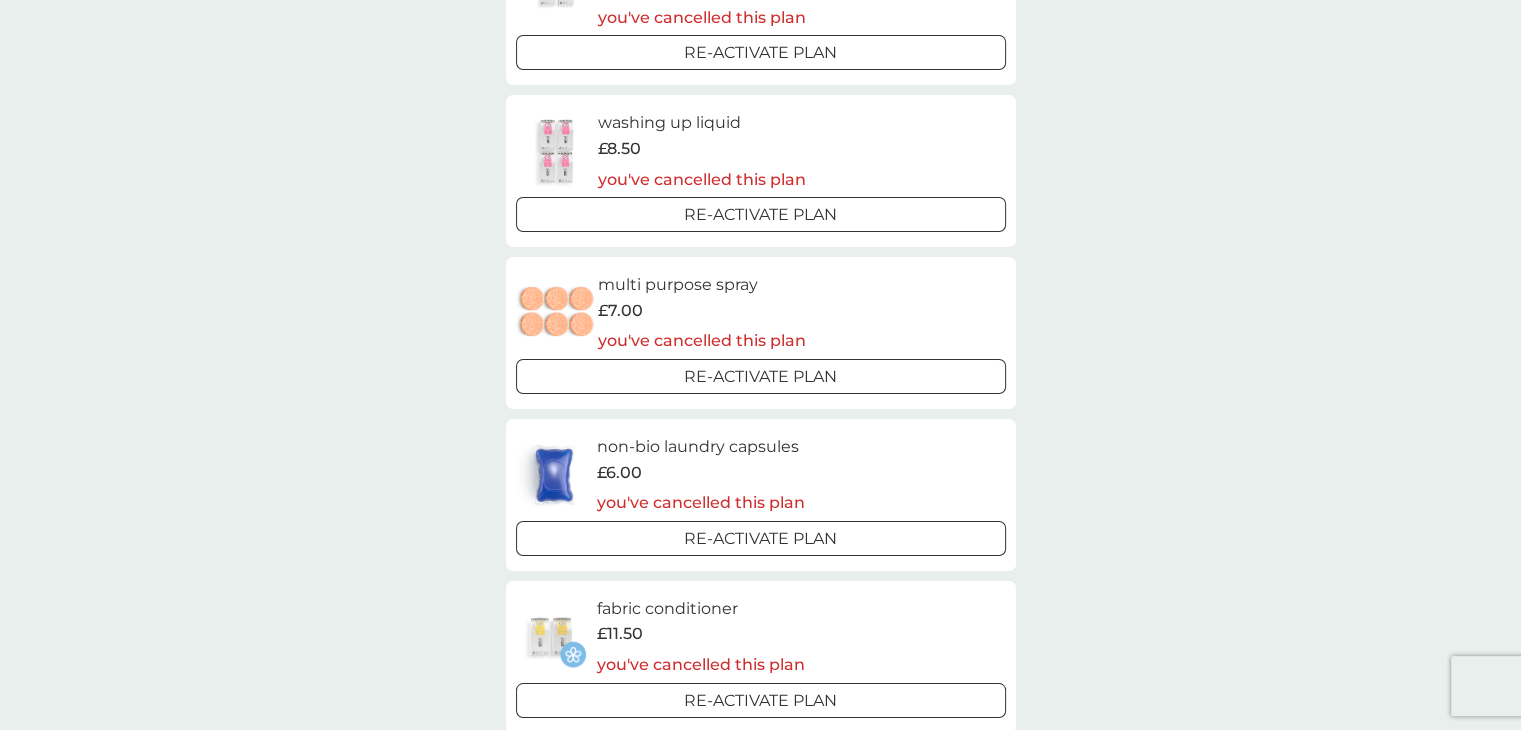scroll, scrollTop: 300, scrollLeft: 0, axis: vertical 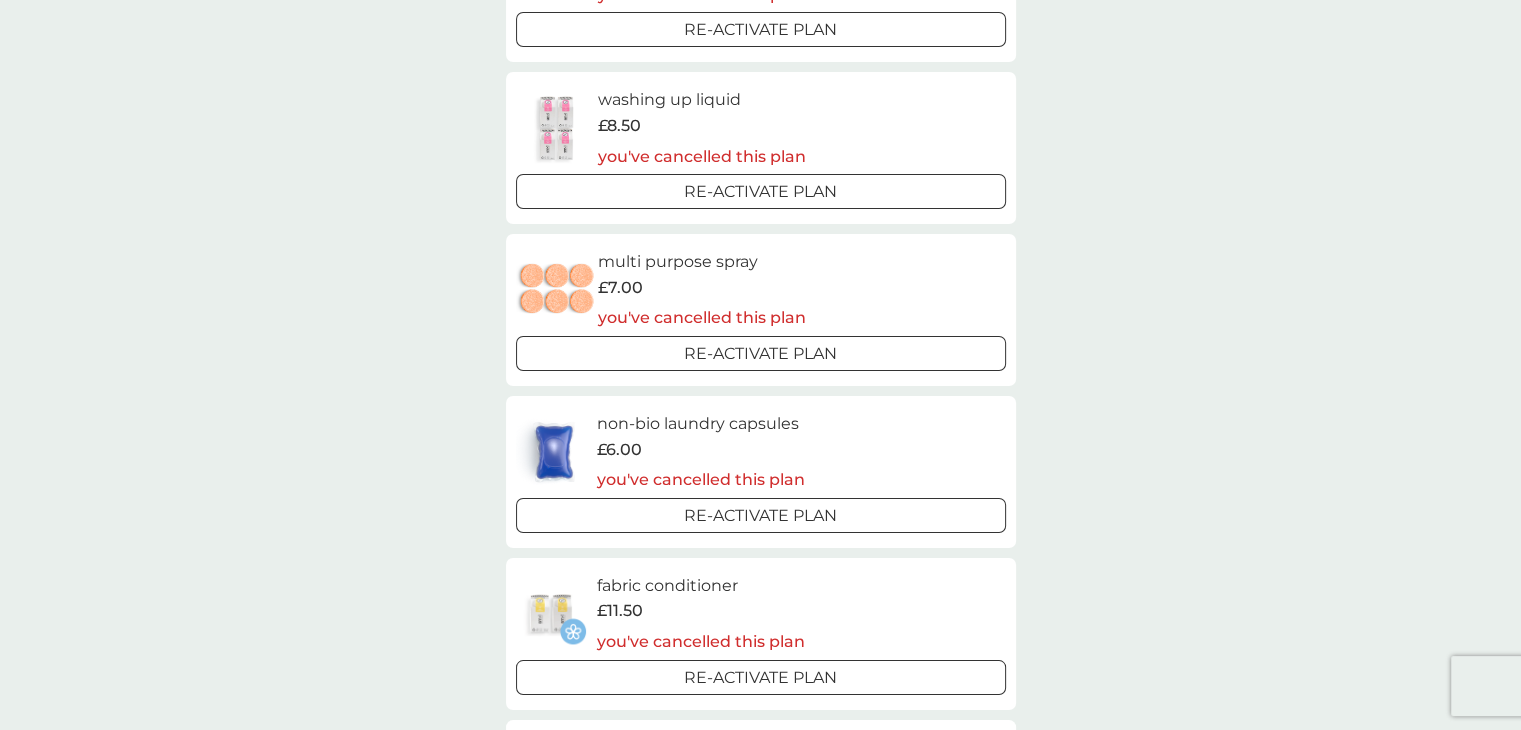 click on "Re-activate Plan" at bounding box center (761, 353) 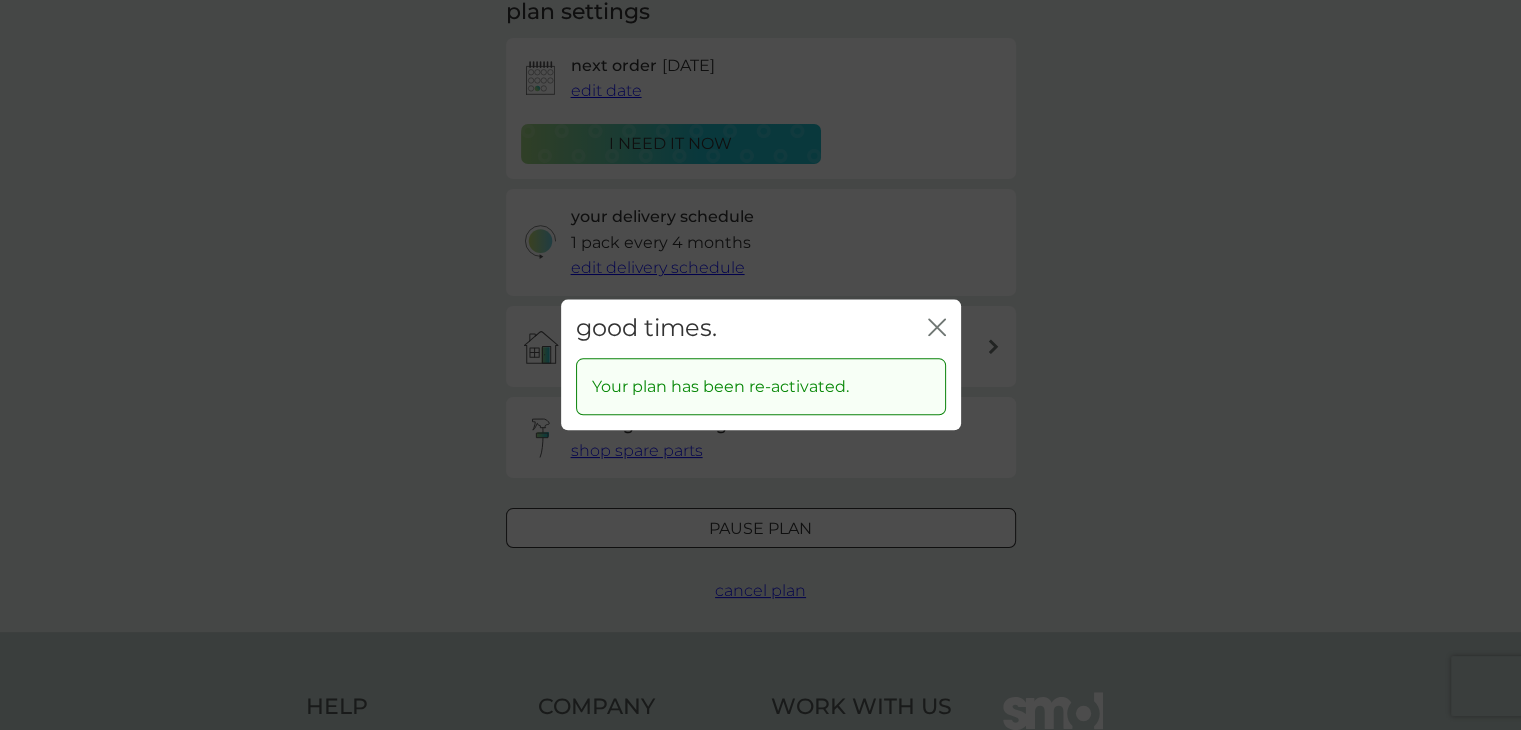 scroll, scrollTop: 0, scrollLeft: 0, axis: both 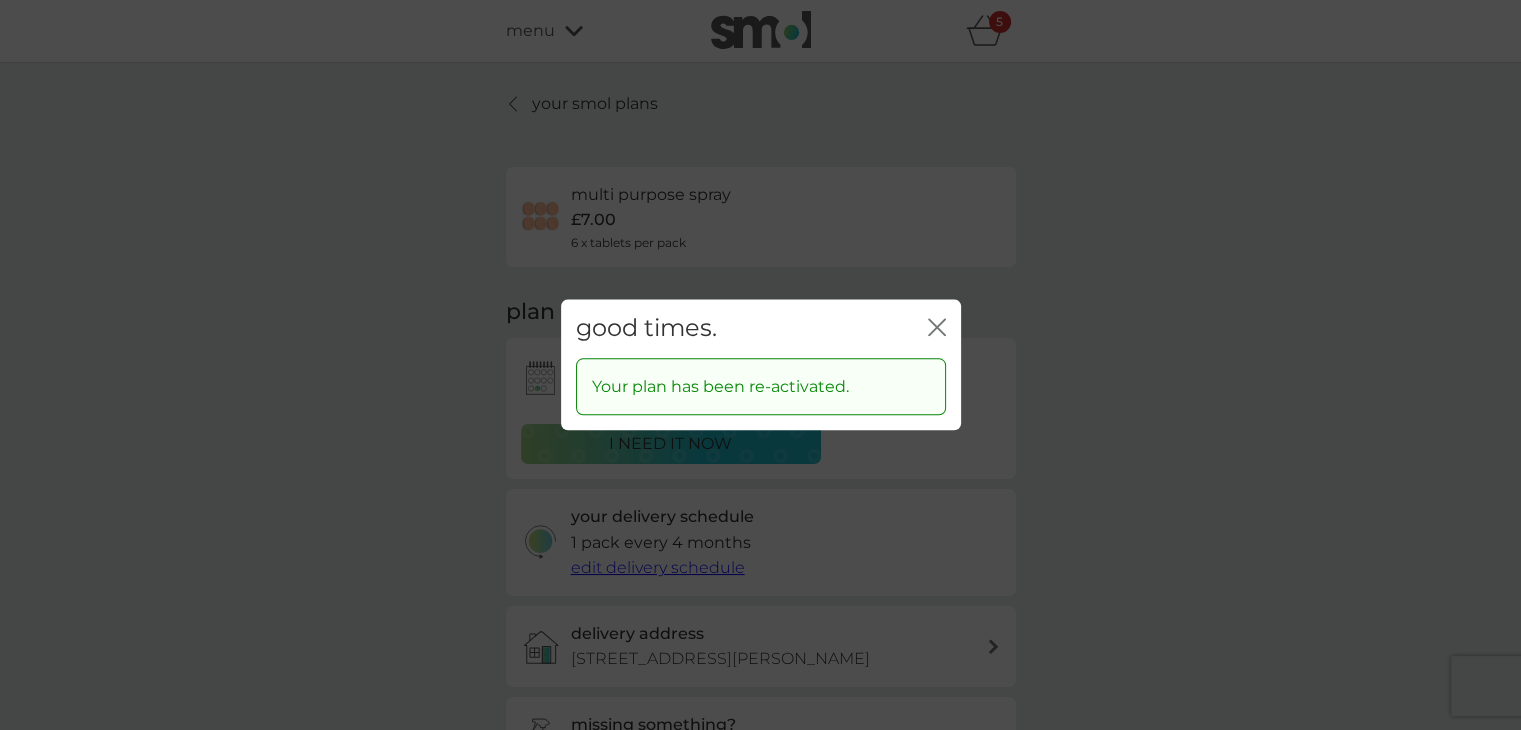 click on "close" 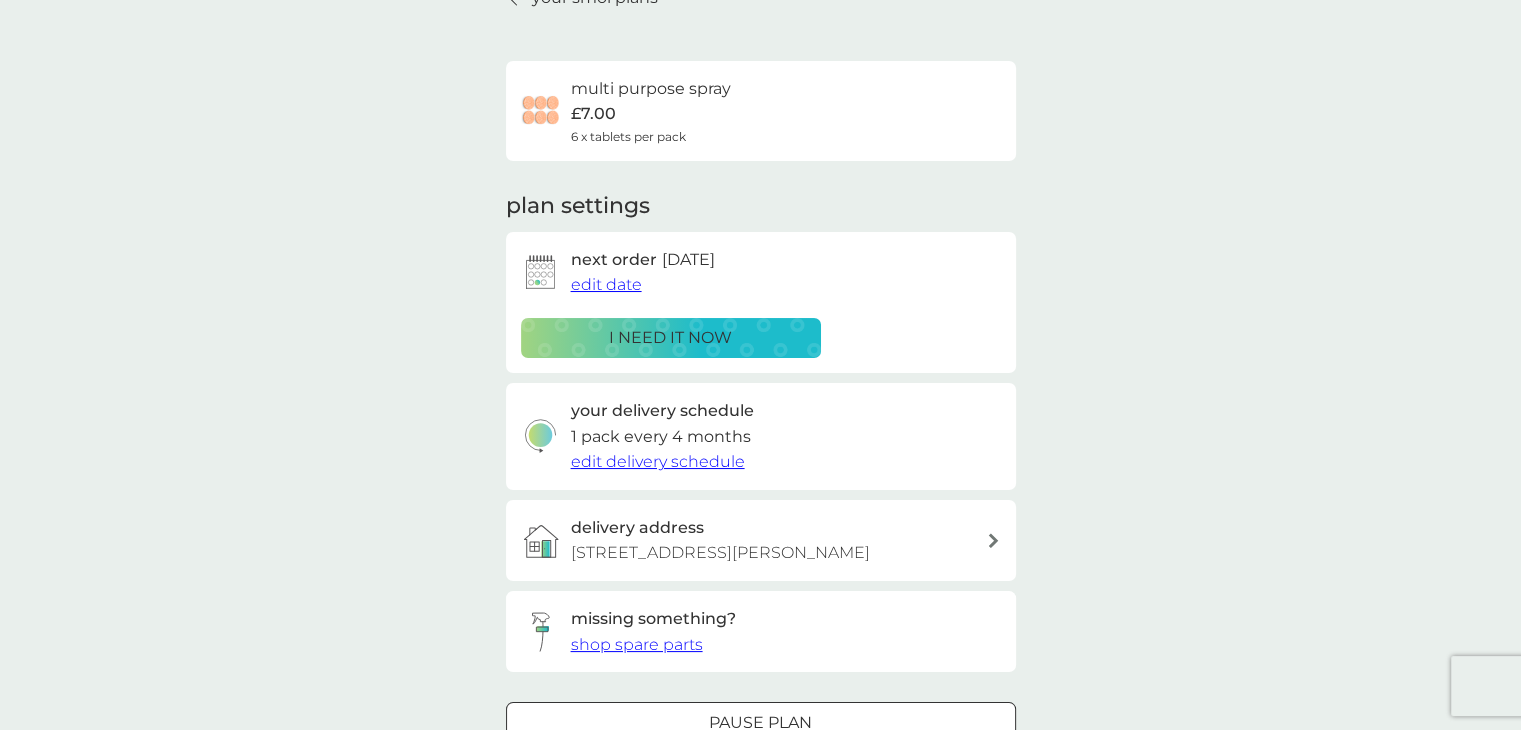 scroll, scrollTop: 0, scrollLeft: 0, axis: both 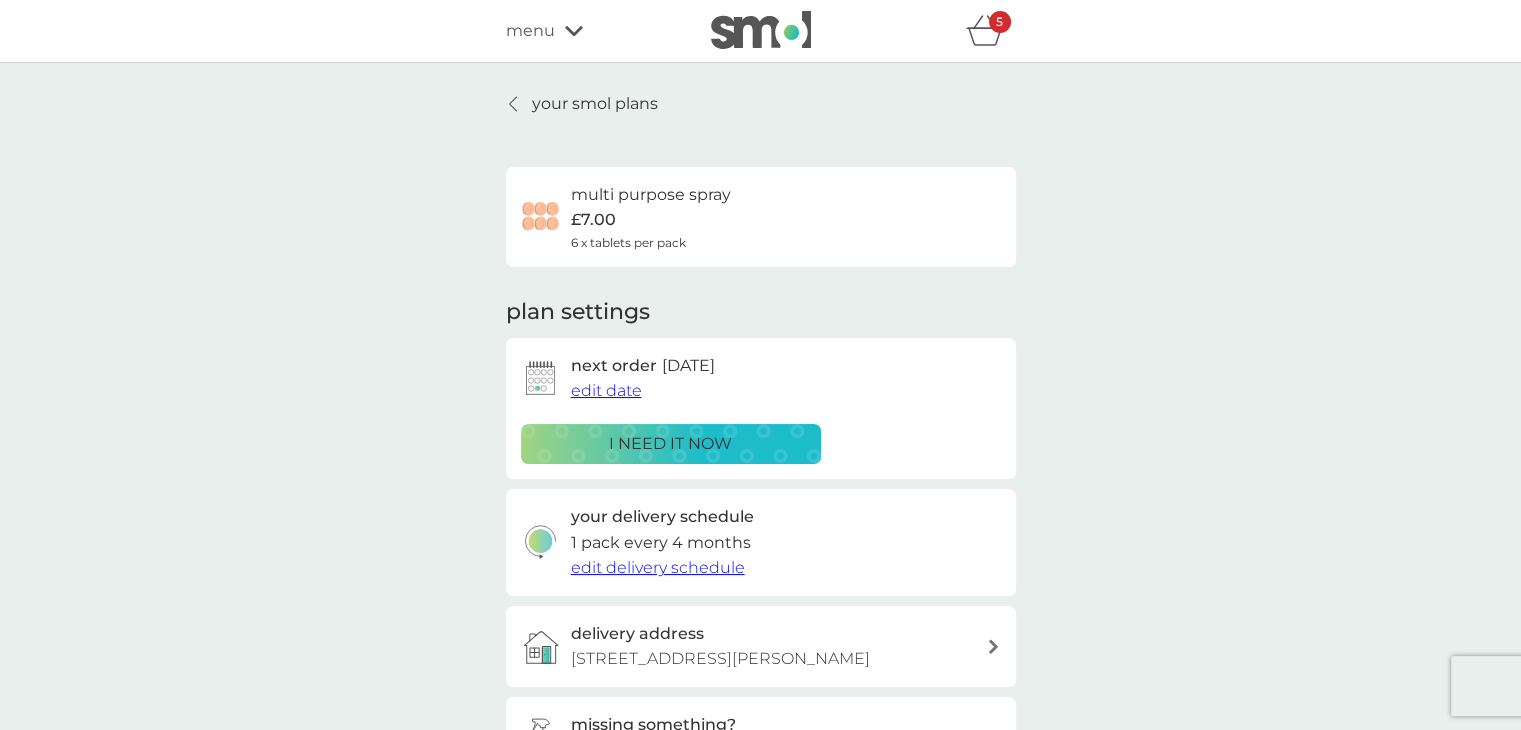 click on "edit delivery schedule" at bounding box center [658, 567] 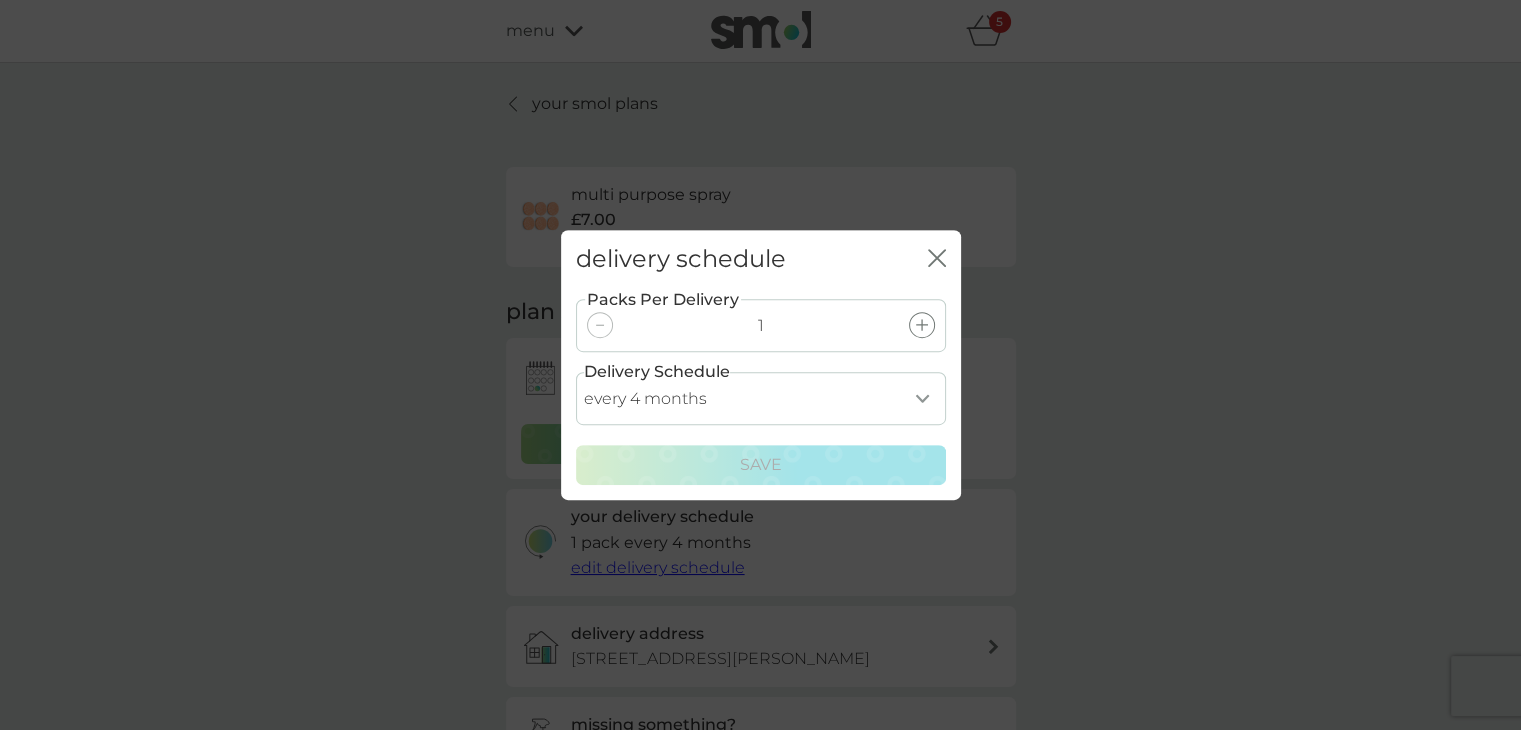 click on "every 1 month every 2 months every 3 months every 4 months every 5 months every 6 months every 7 months every 8 months" at bounding box center [761, 398] 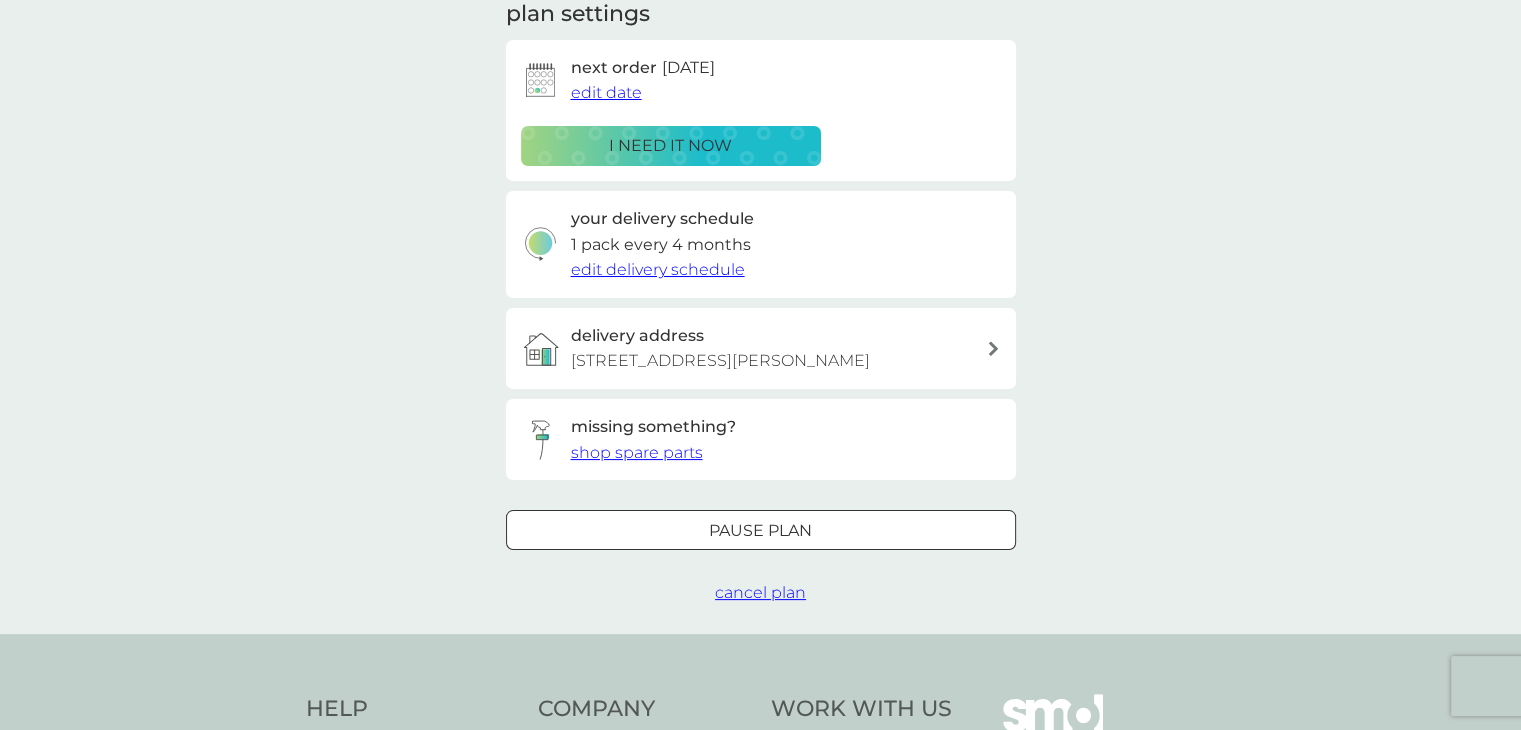 scroll, scrollTop: 300, scrollLeft: 0, axis: vertical 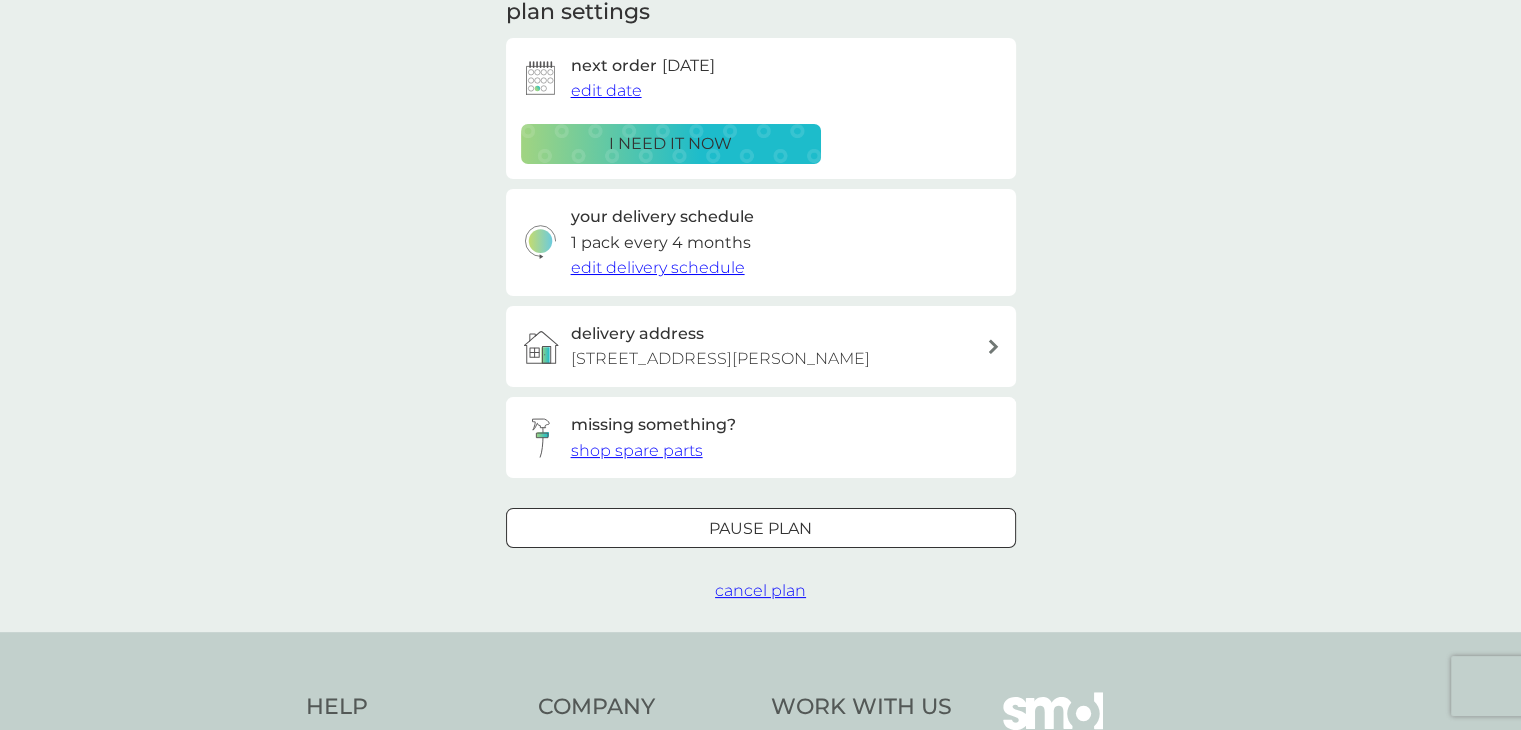 click on "delivery address [STREET_ADDRESS][PERSON_NAME]" at bounding box center [761, 346] 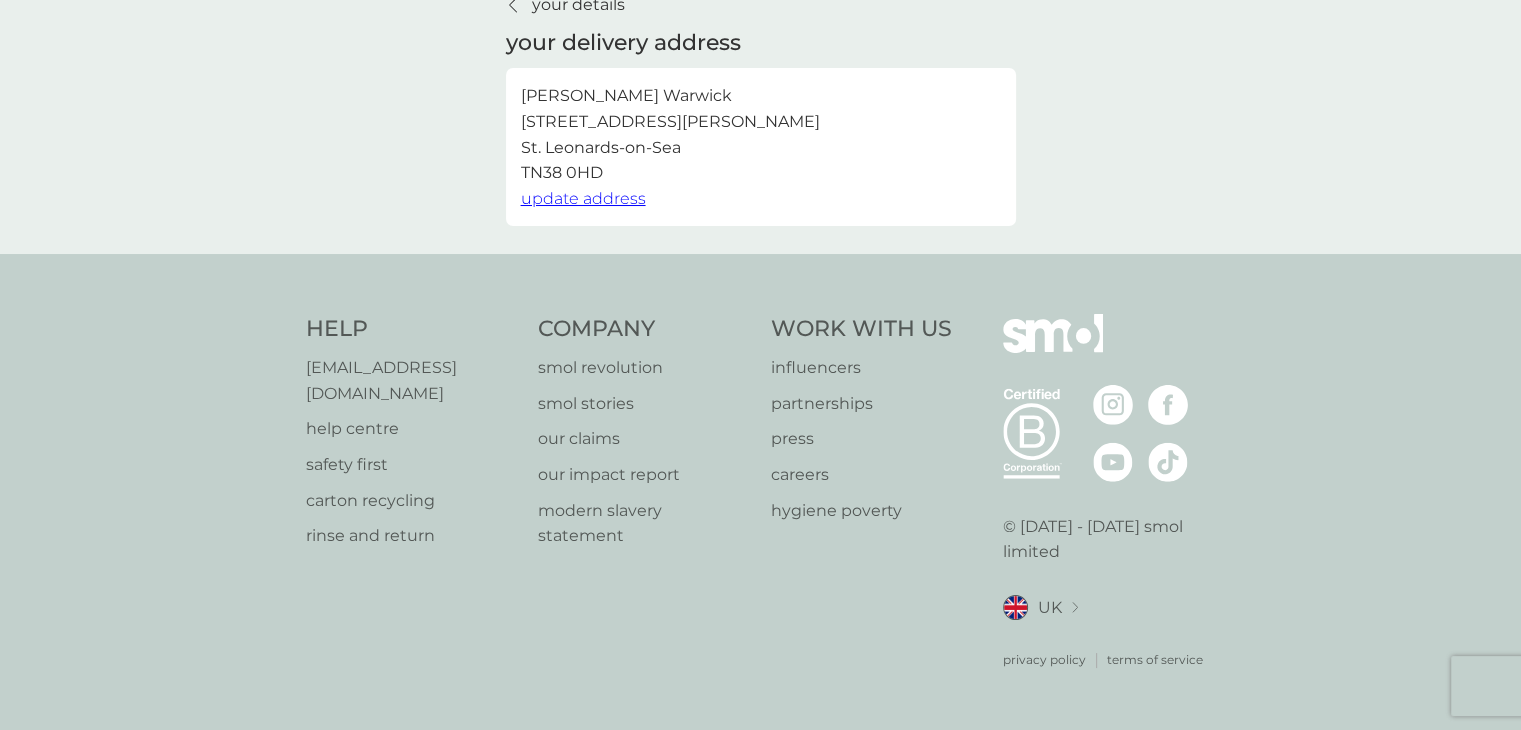 scroll, scrollTop: 0, scrollLeft: 0, axis: both 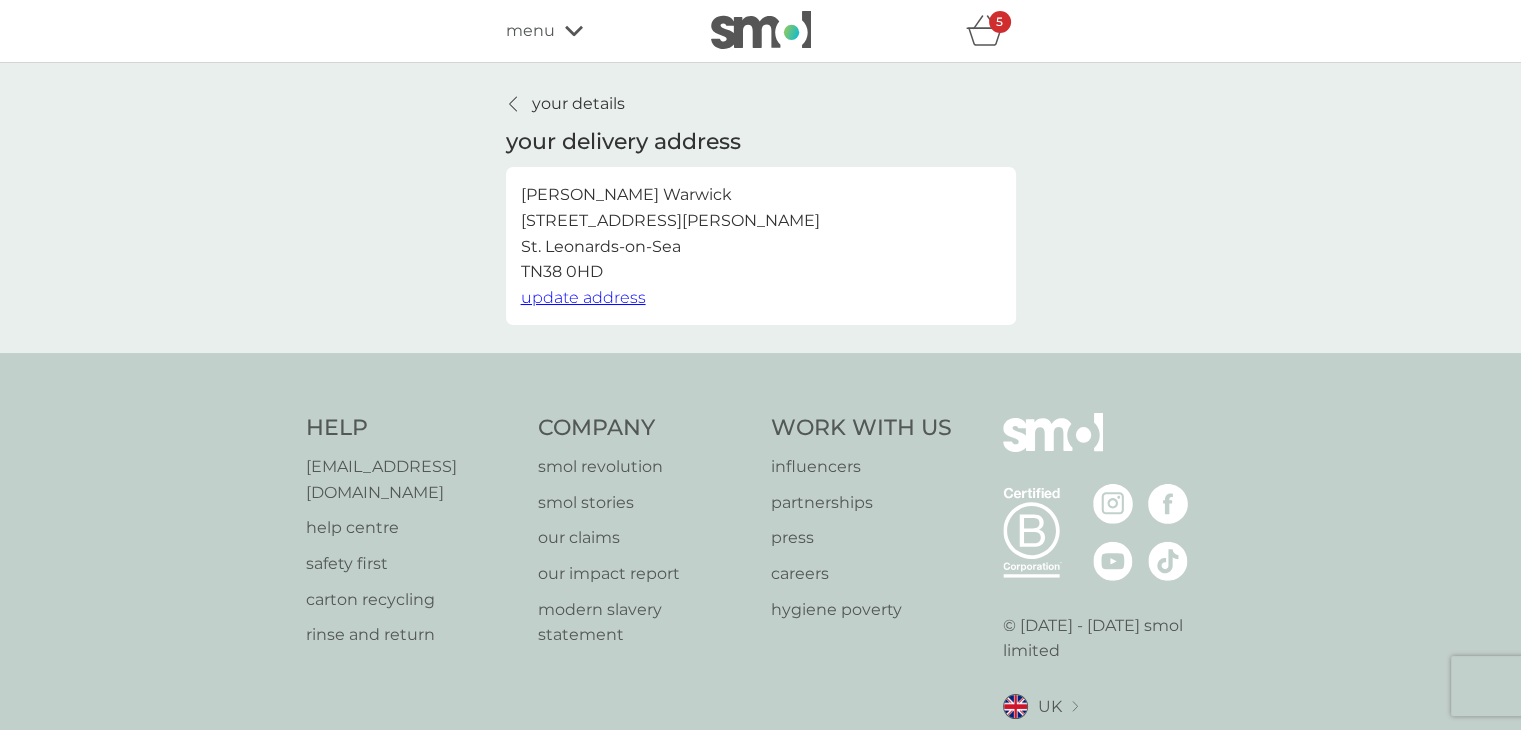 click on "update address" at bounding box center [583, 297] 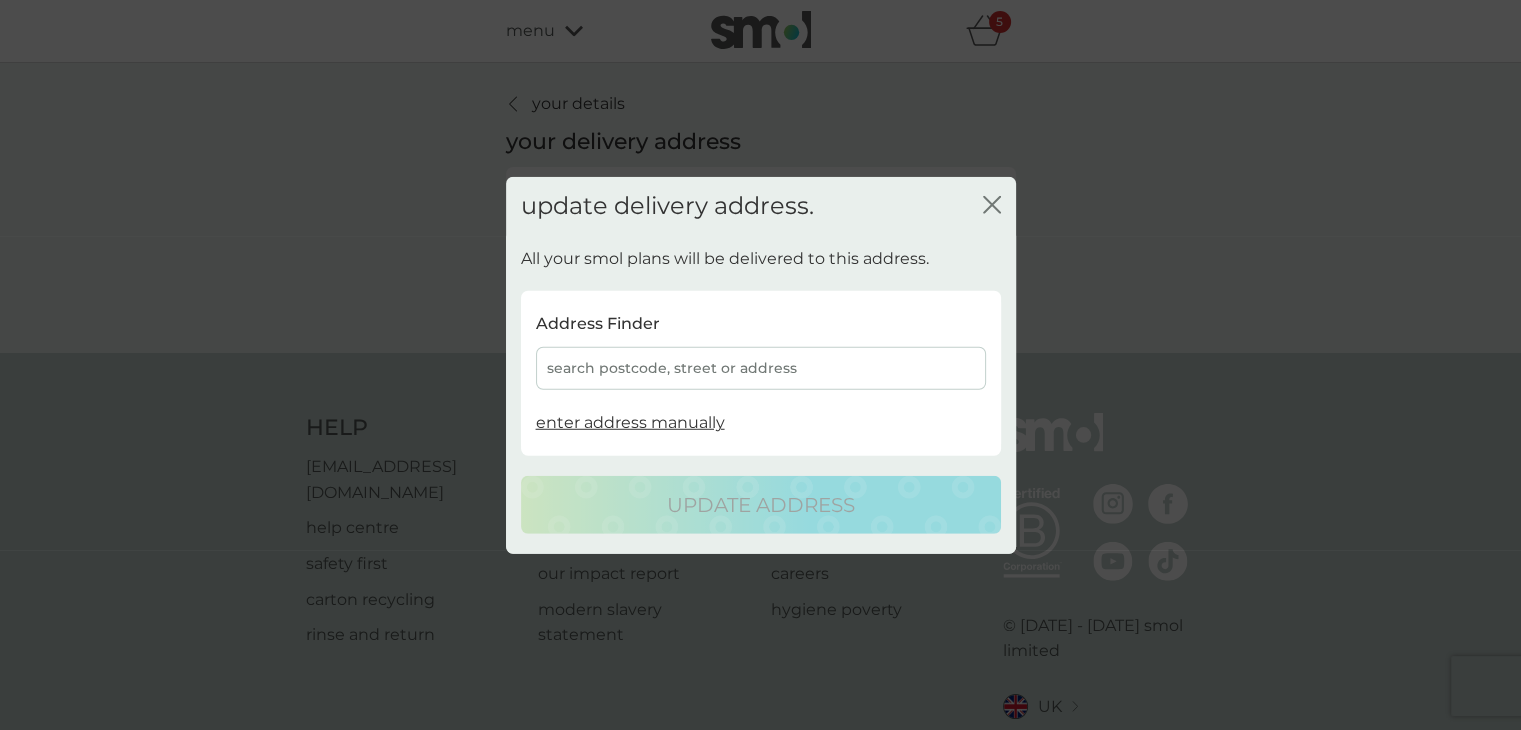 click on "search postcode, street or address" at bounding box center [761, 368] 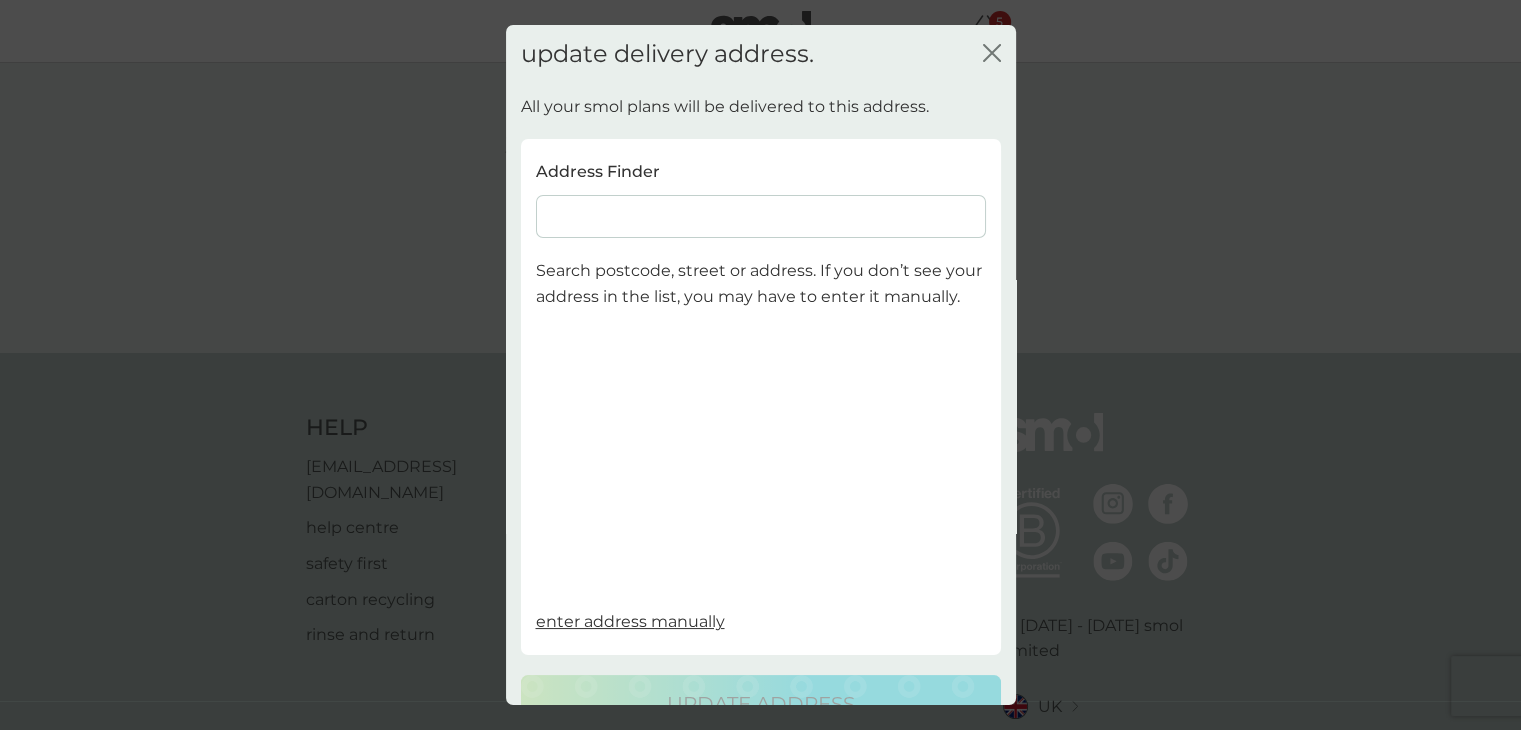 click at bounding box center (761, 216) 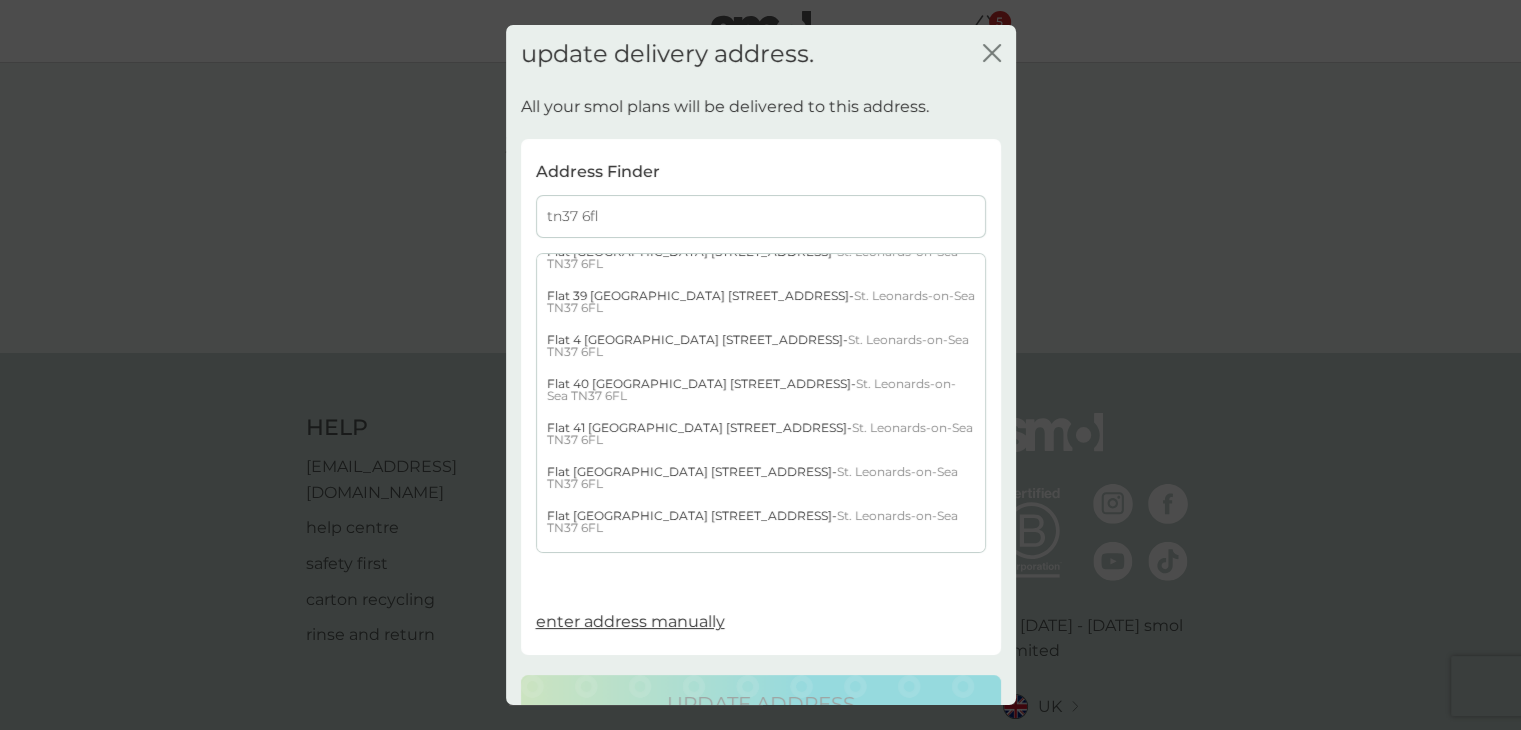 scroll, scrollTop: 1500, scrollLeft: 0, axis: vertical 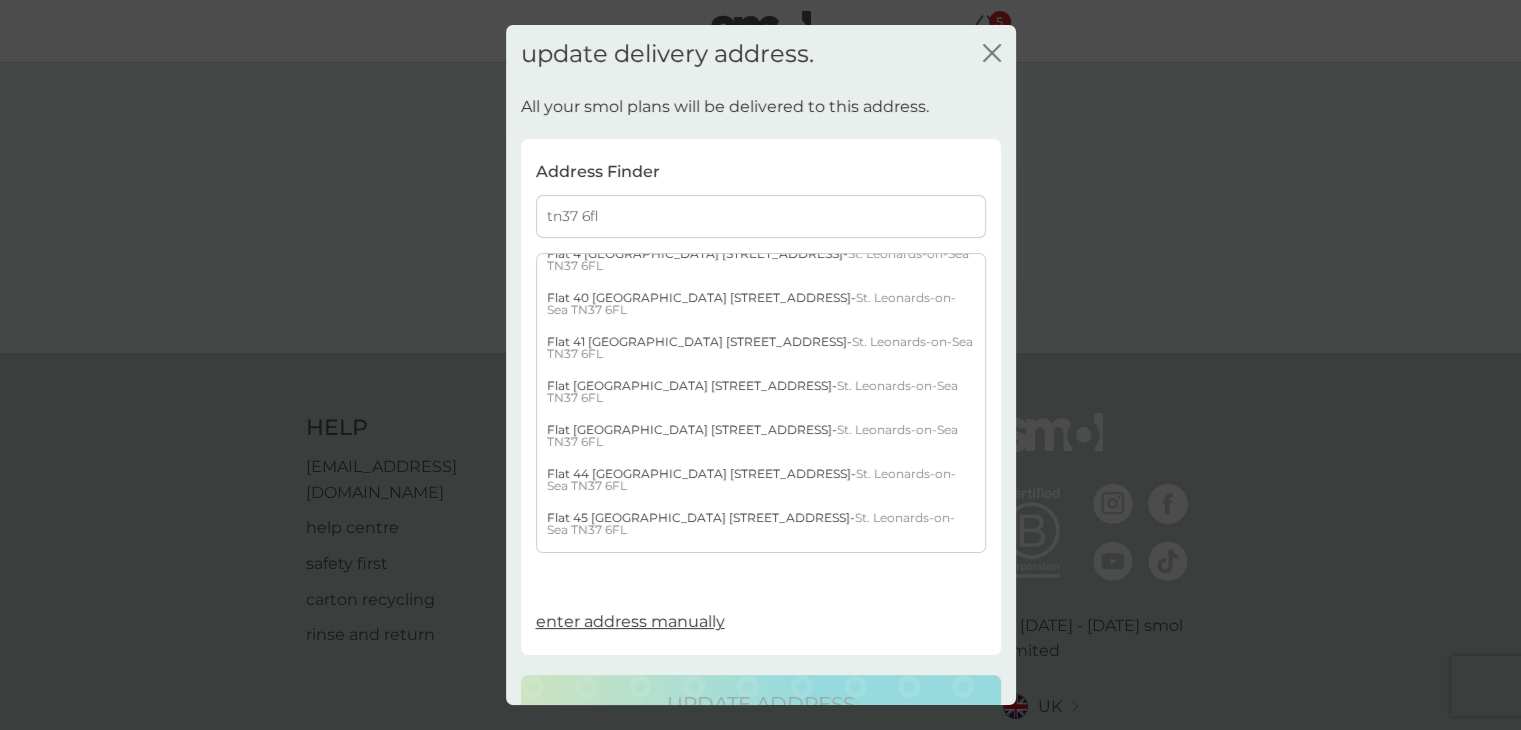 type on "tn37 6fl" 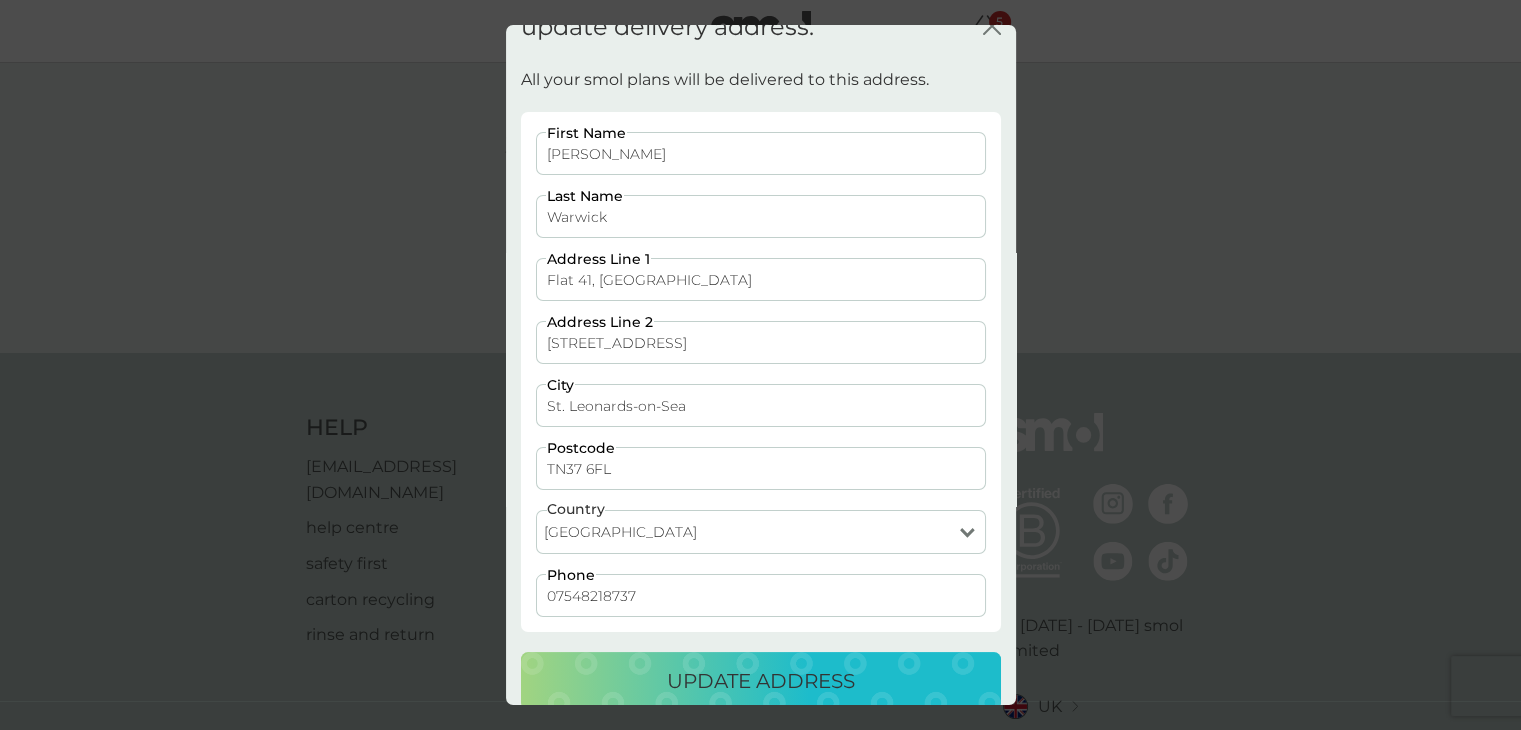 scroll, scrollTop: 51, scrollLeft: 0, axis: vertical 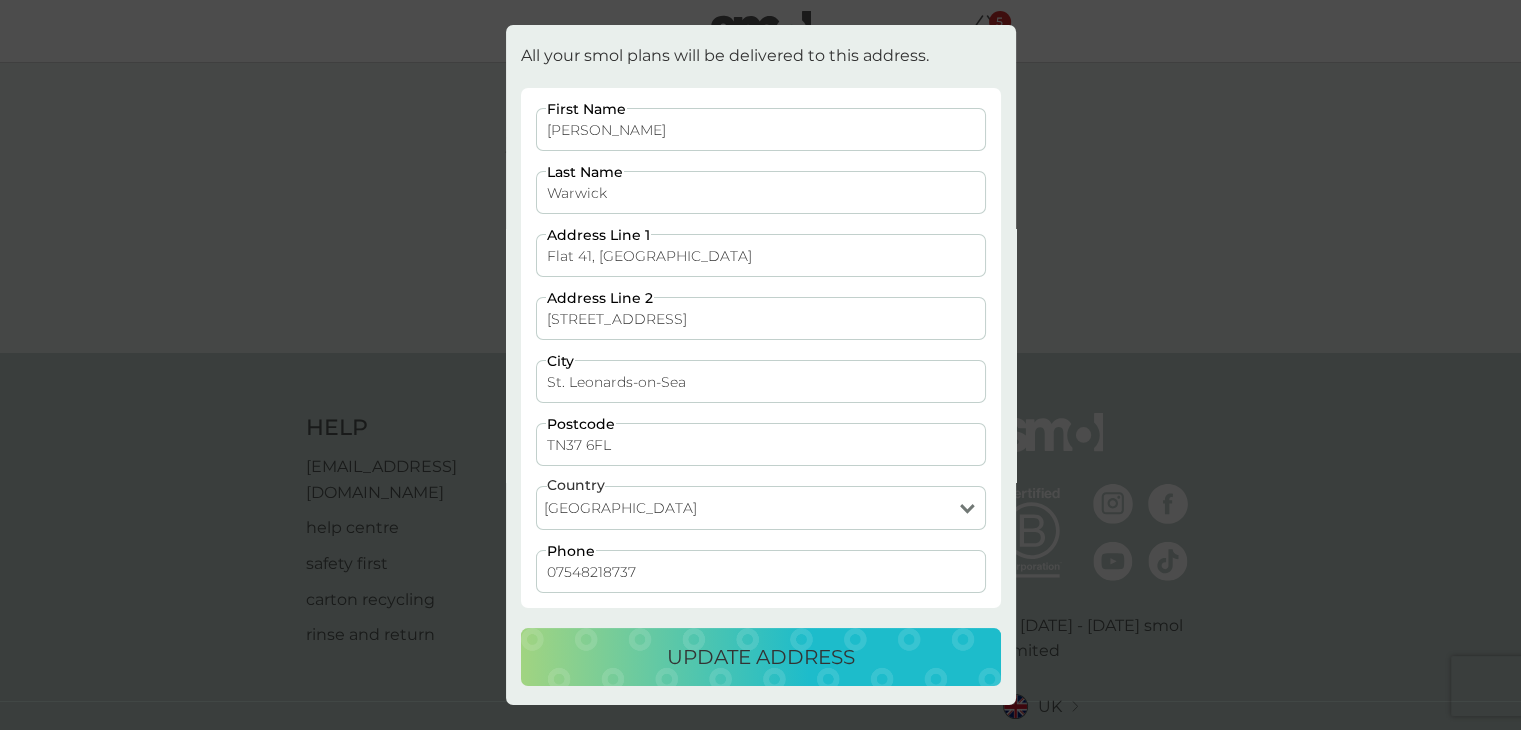 click on "update address" at bounding box center (761, 657) 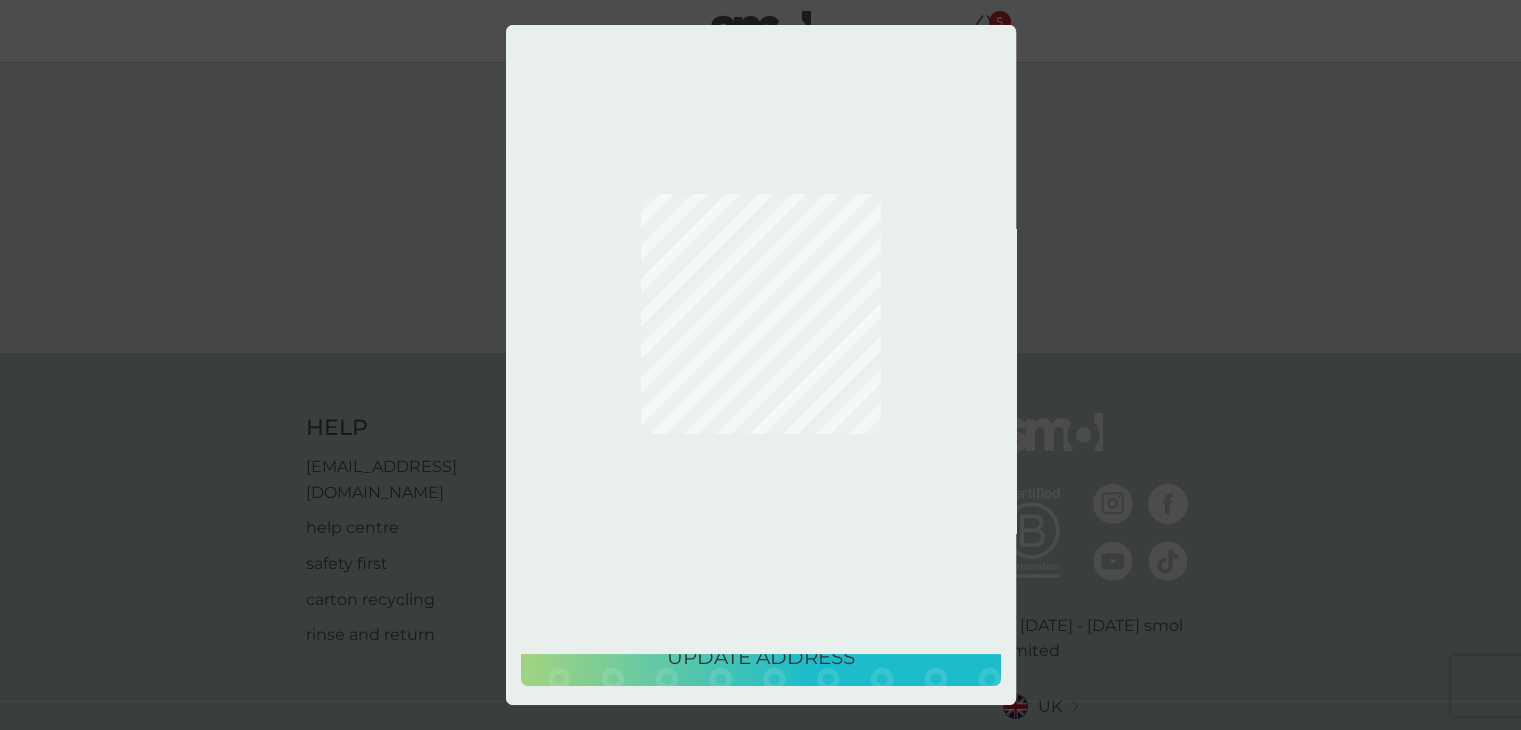 scroll, scrollTop: 0, scrollLeft: 0, axis: both 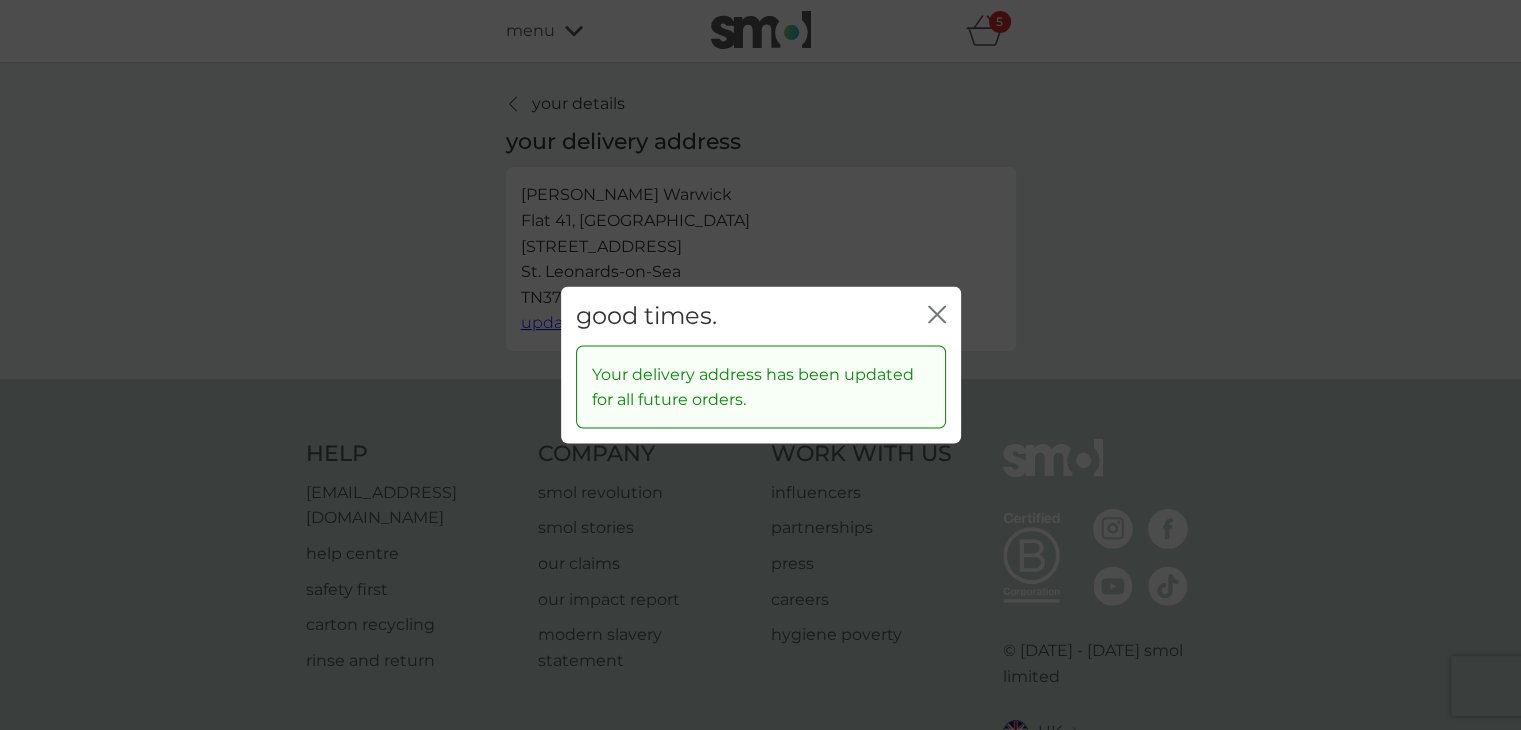 click on "close" 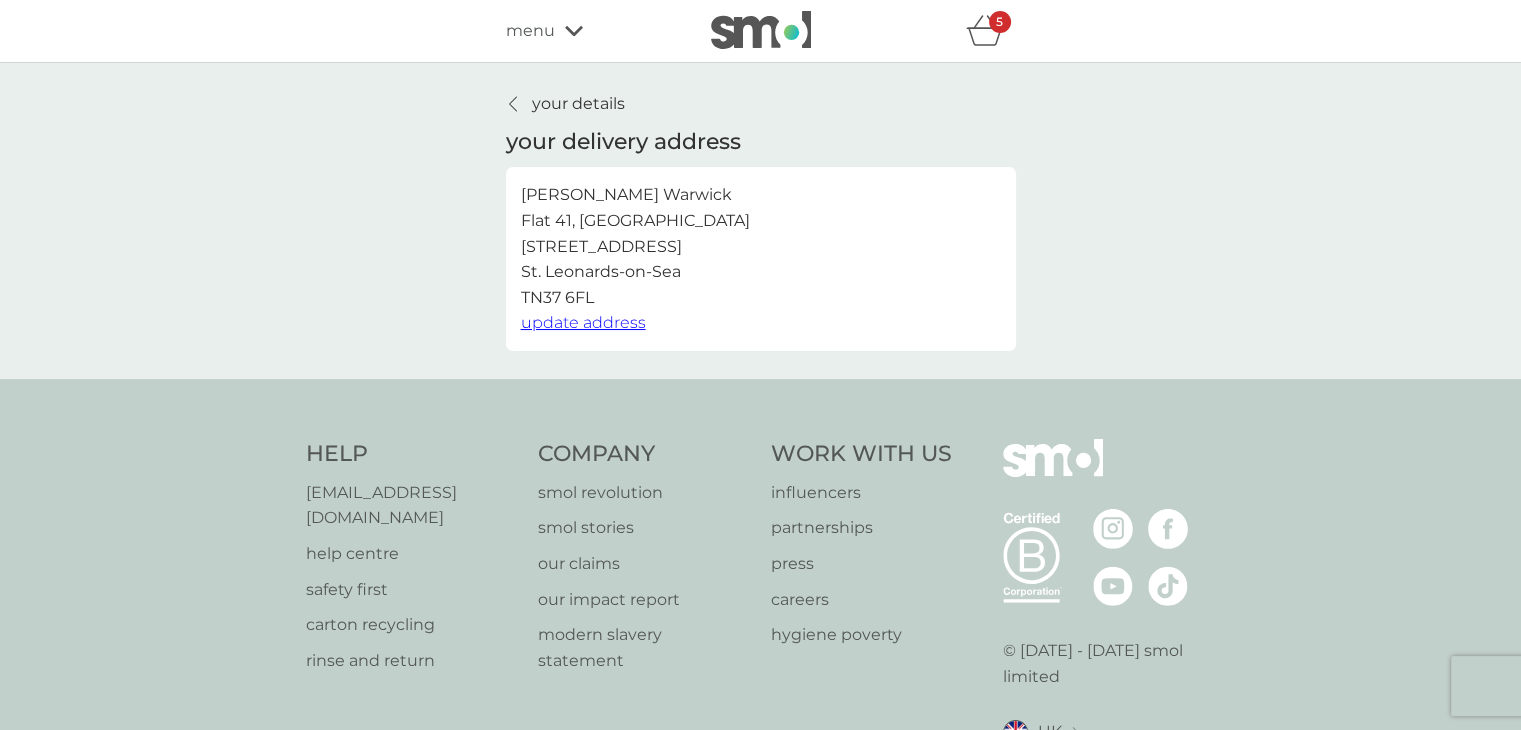 click on "your details" at bounding box center [578, 104] 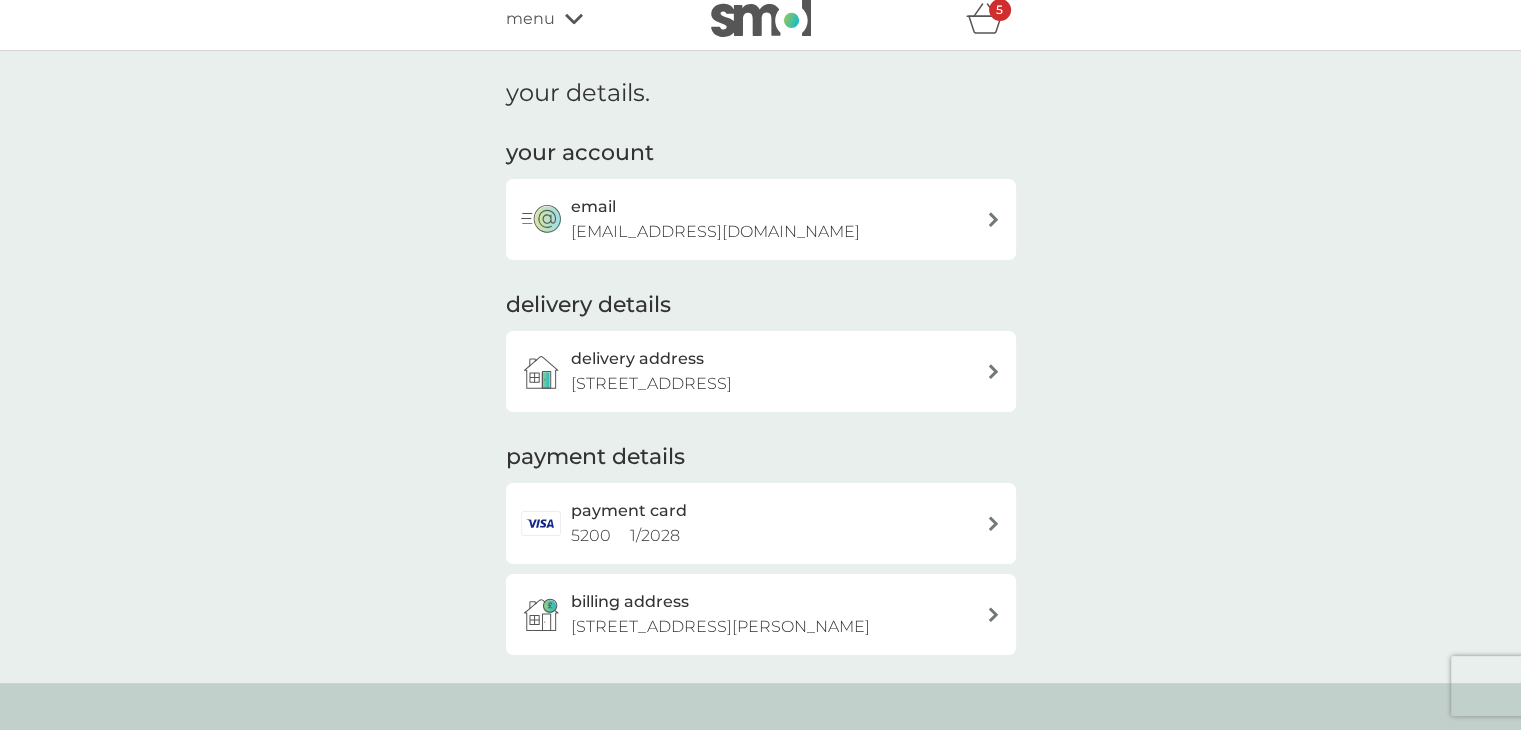 scroll, scrollTop: 0, scrollLeft: 0, axis: both 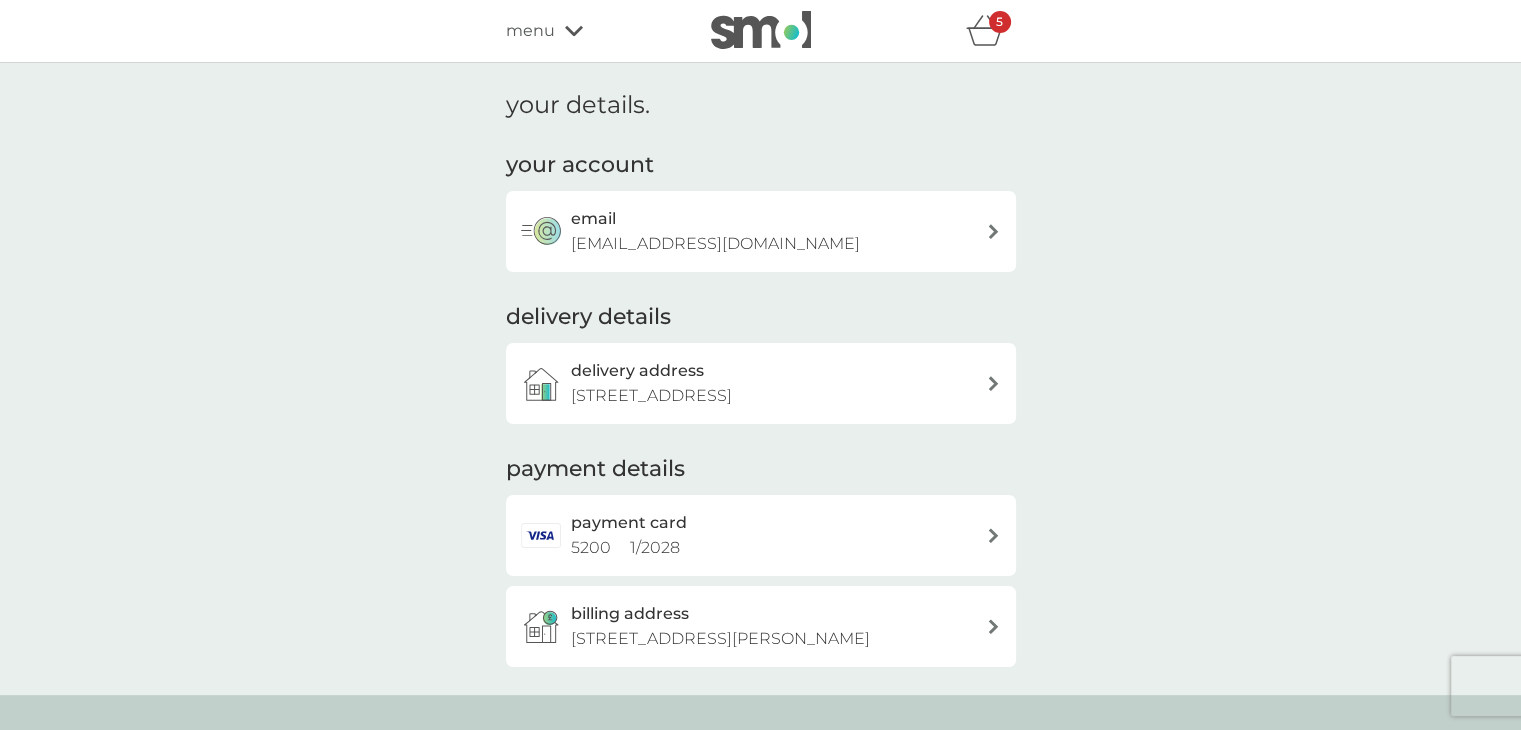 click on "billing address [STREET_ADDRESS][PERSON_NAME]" at bounding box center [761, 626] 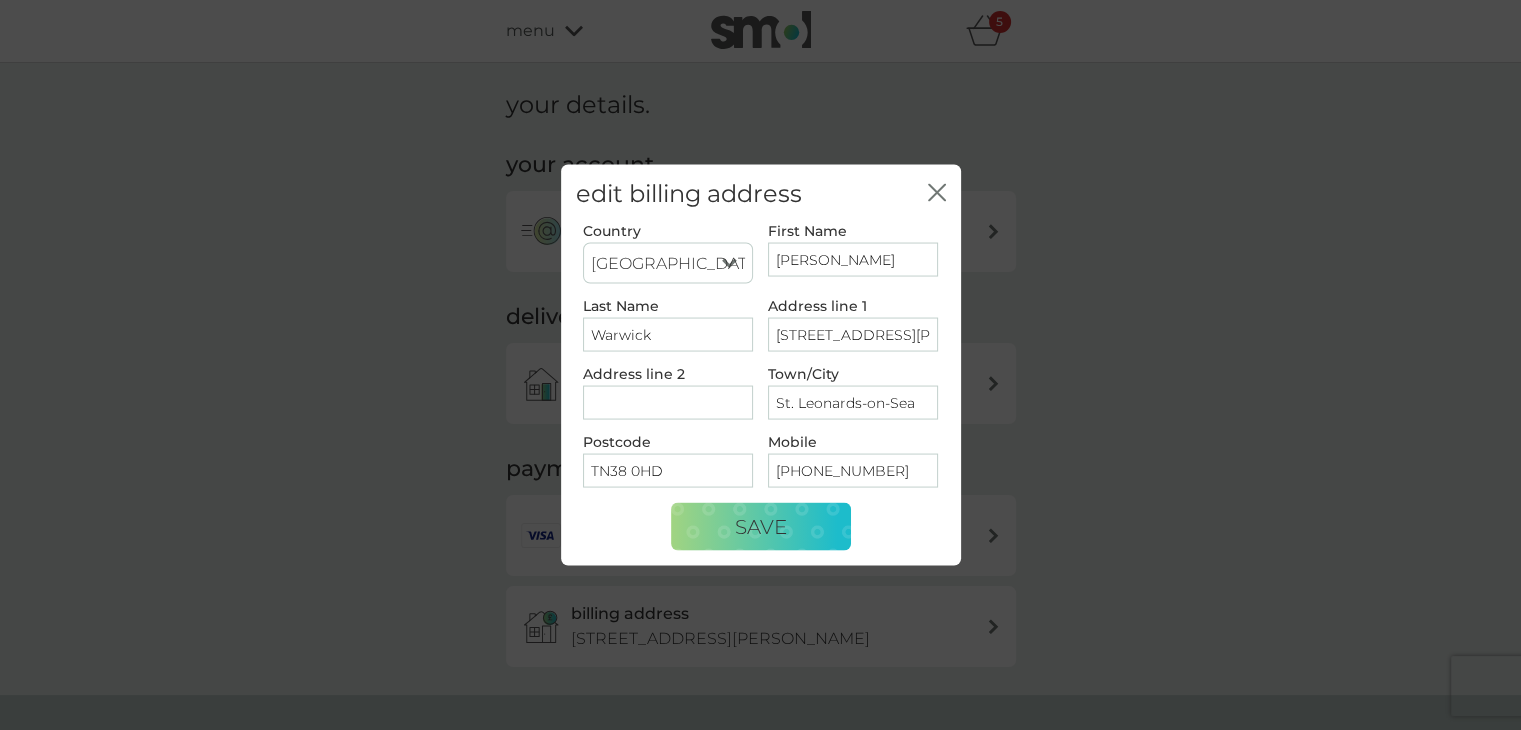 drag, startPoint x: 880, startPoint y: 345, endPoint x: 725, endPoint y: 342, distance: 155.02902 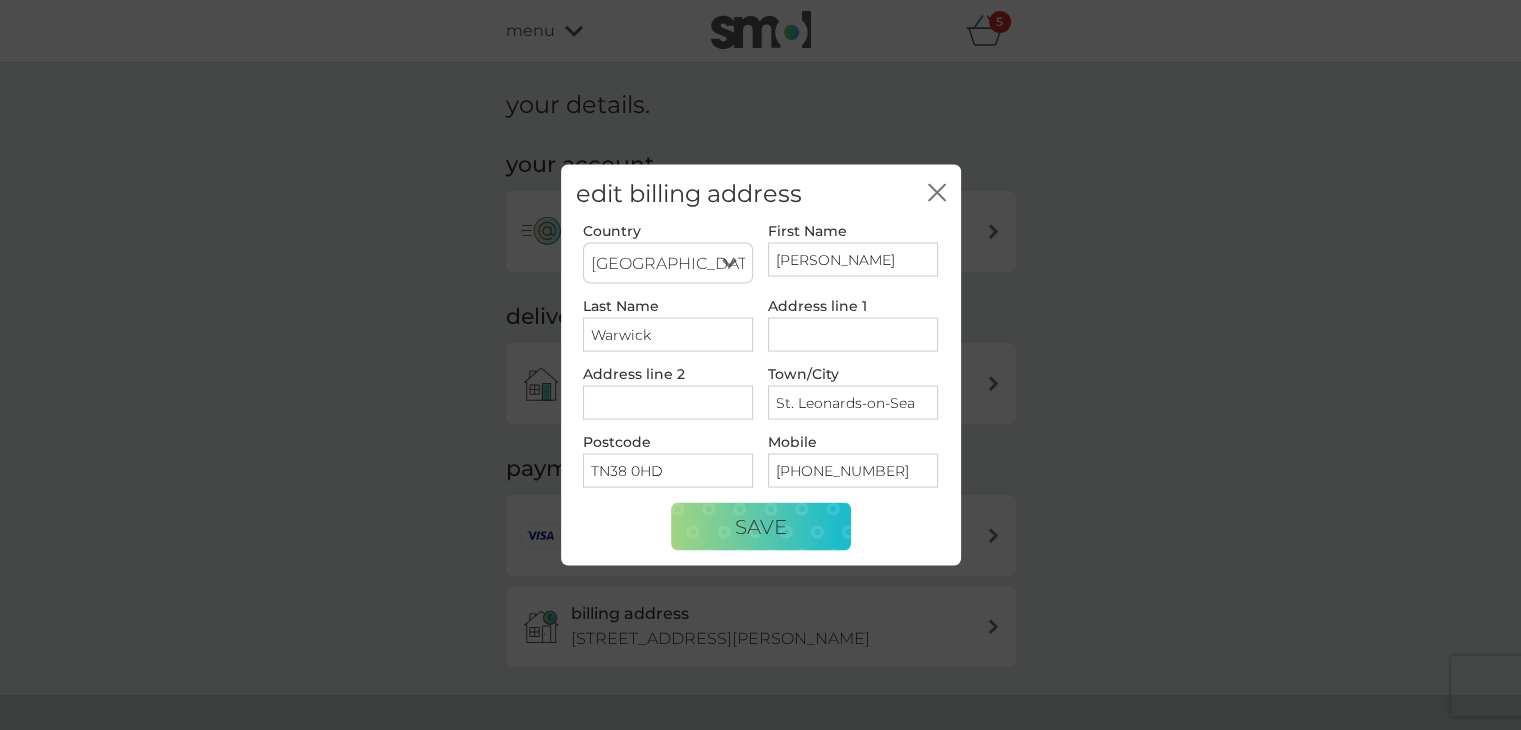 type 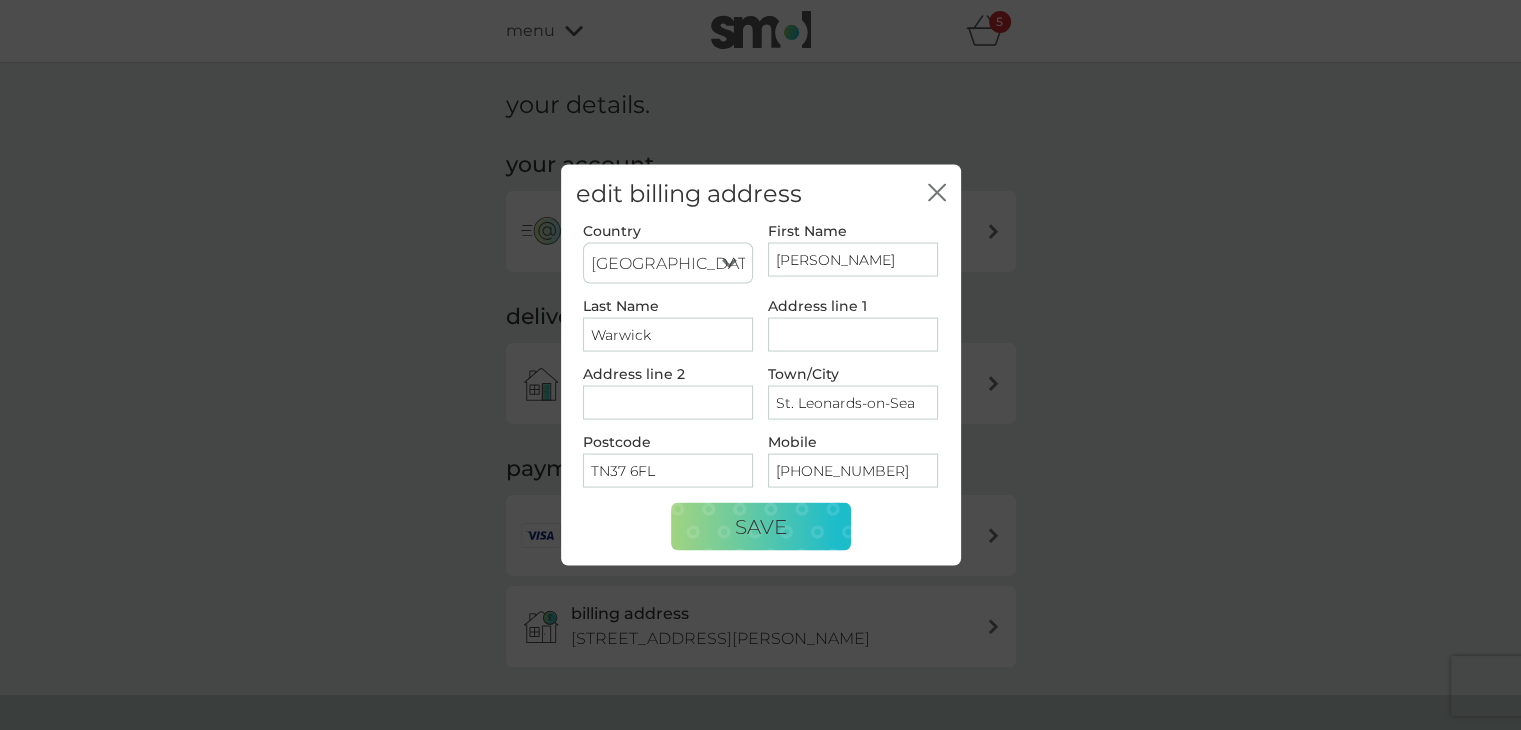 type on "TN37 6FL" 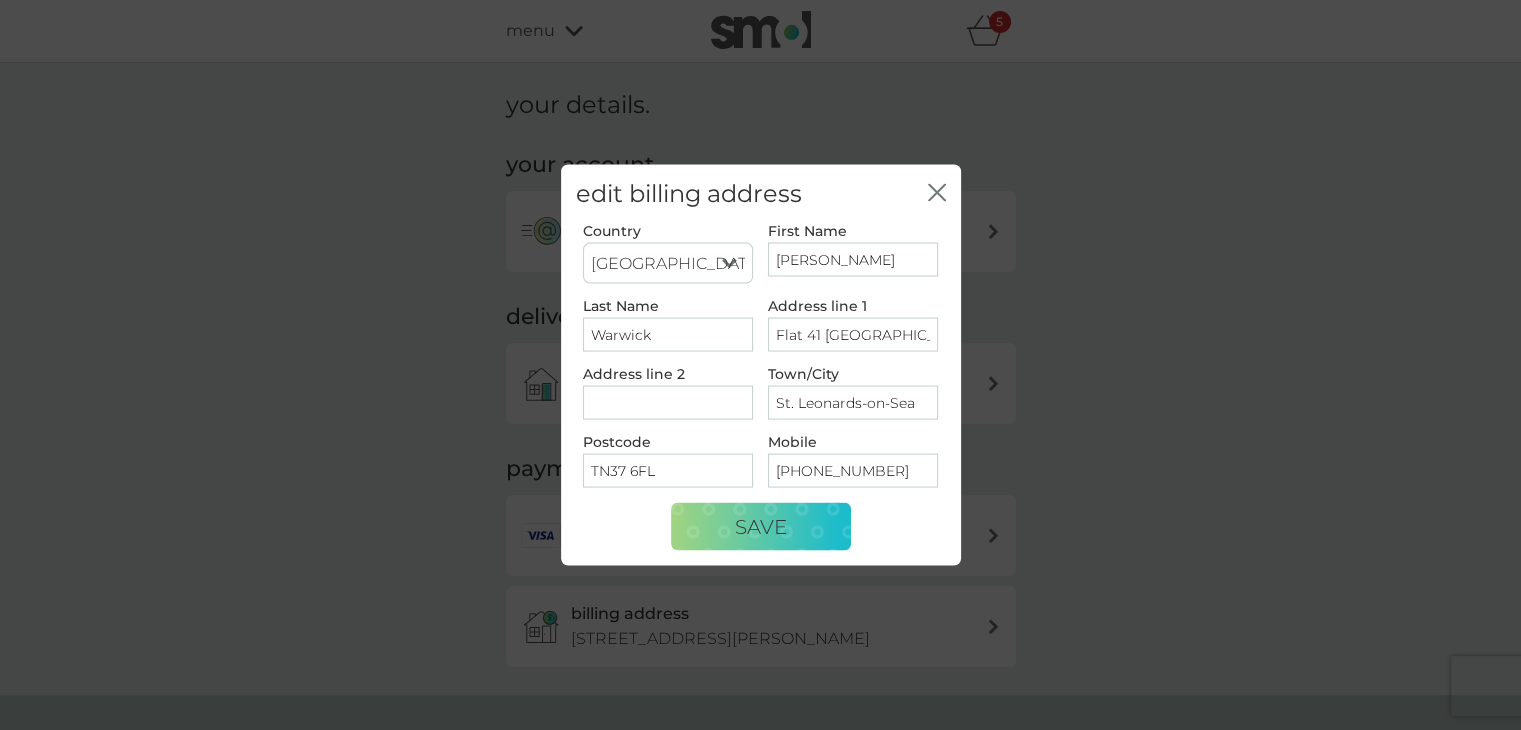 type on "Flat 41 [GEOGRAPHIC_DATA]" 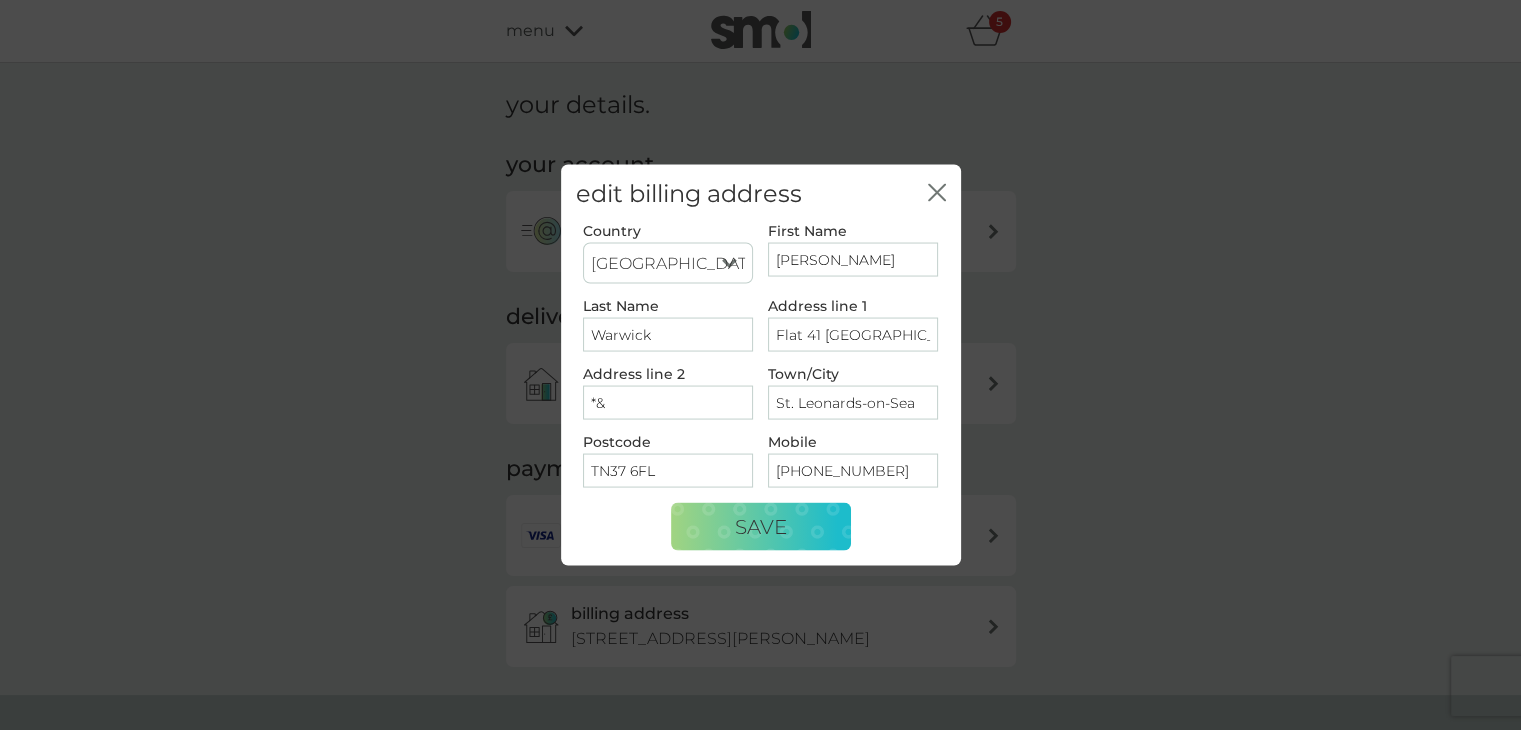 type on "*" 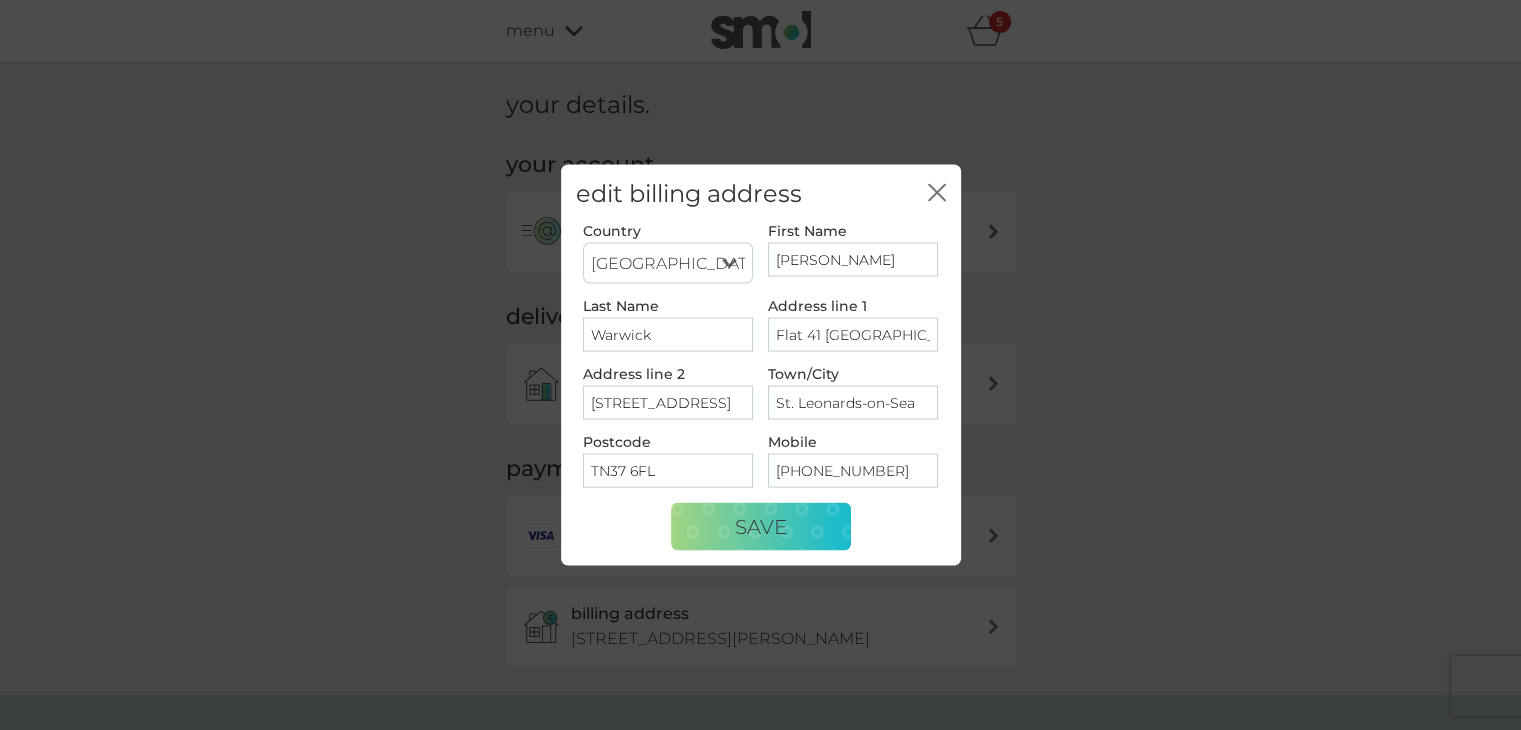 type on "[STREET_ADDRESS]" 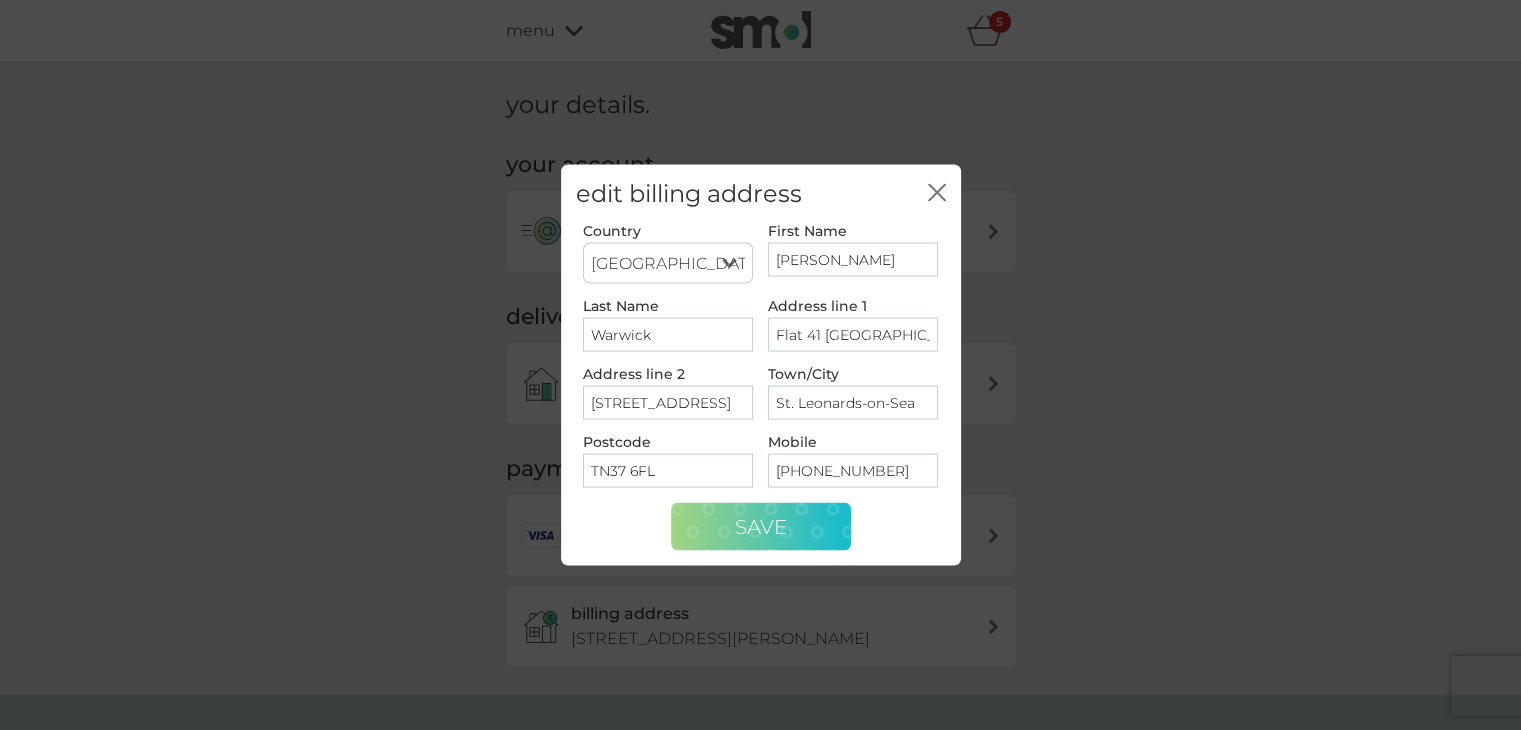 click on "Save" at bounding box center (761, 527) 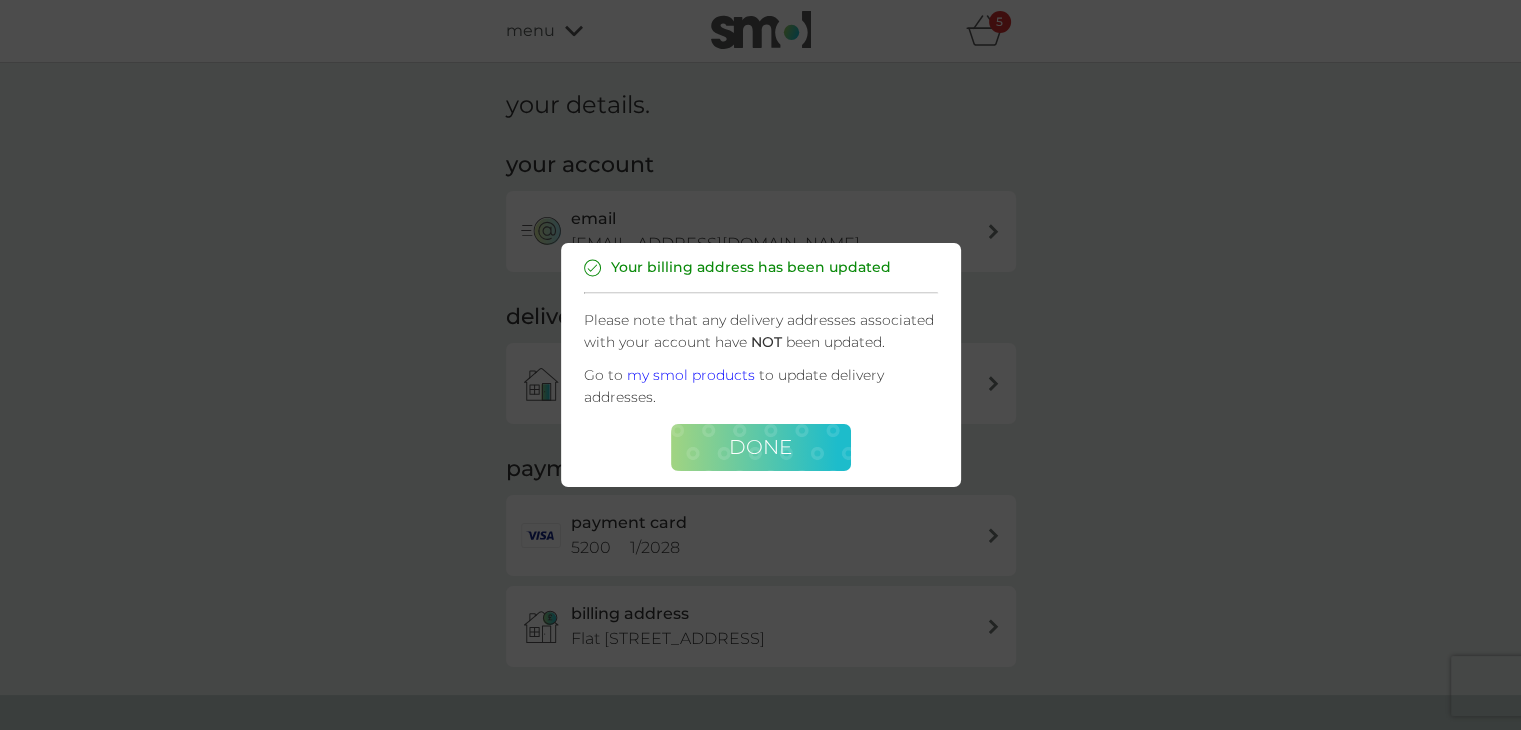 click on "Done" at bounding box center (760, 447) 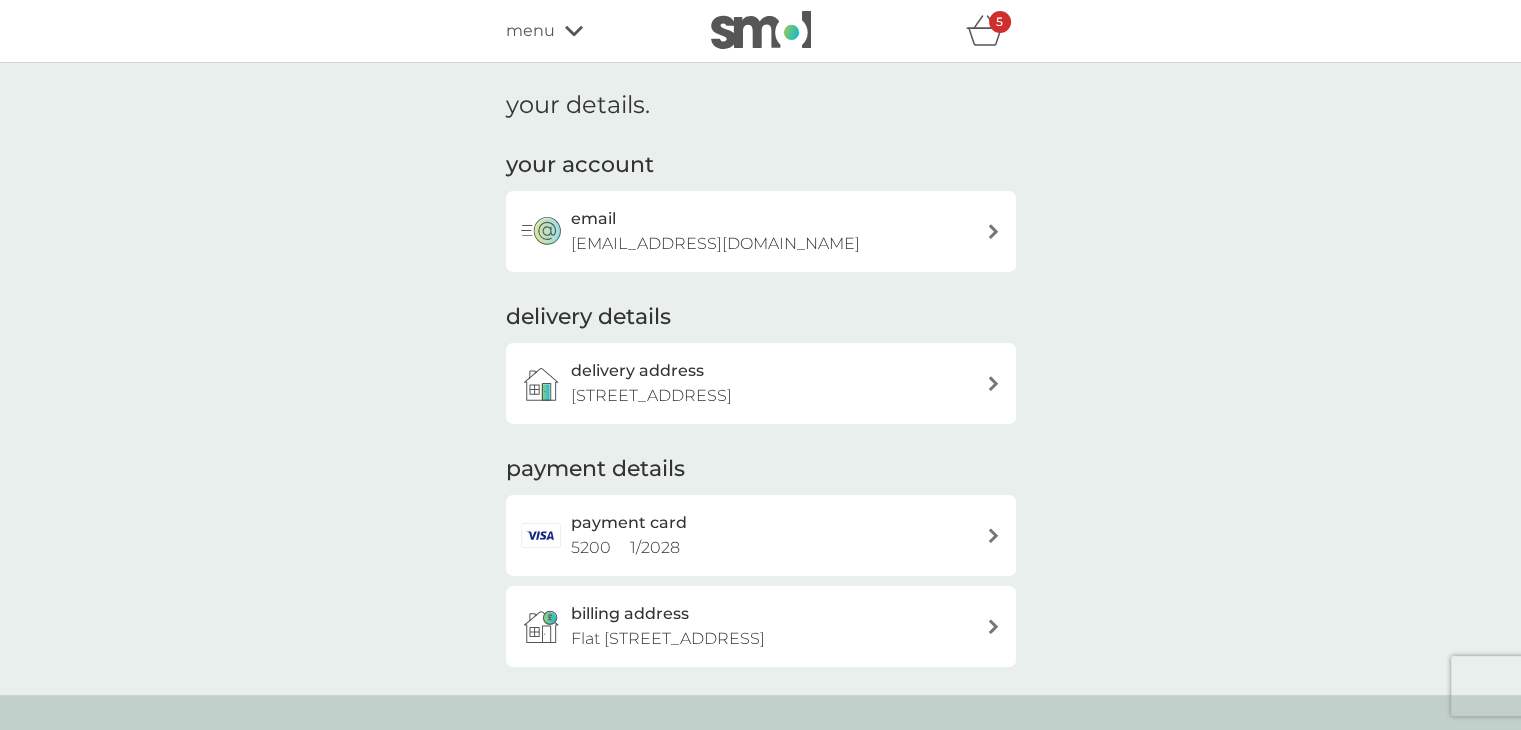 scroll, scrollTop: 0, scrollLeft: 0, axis: both 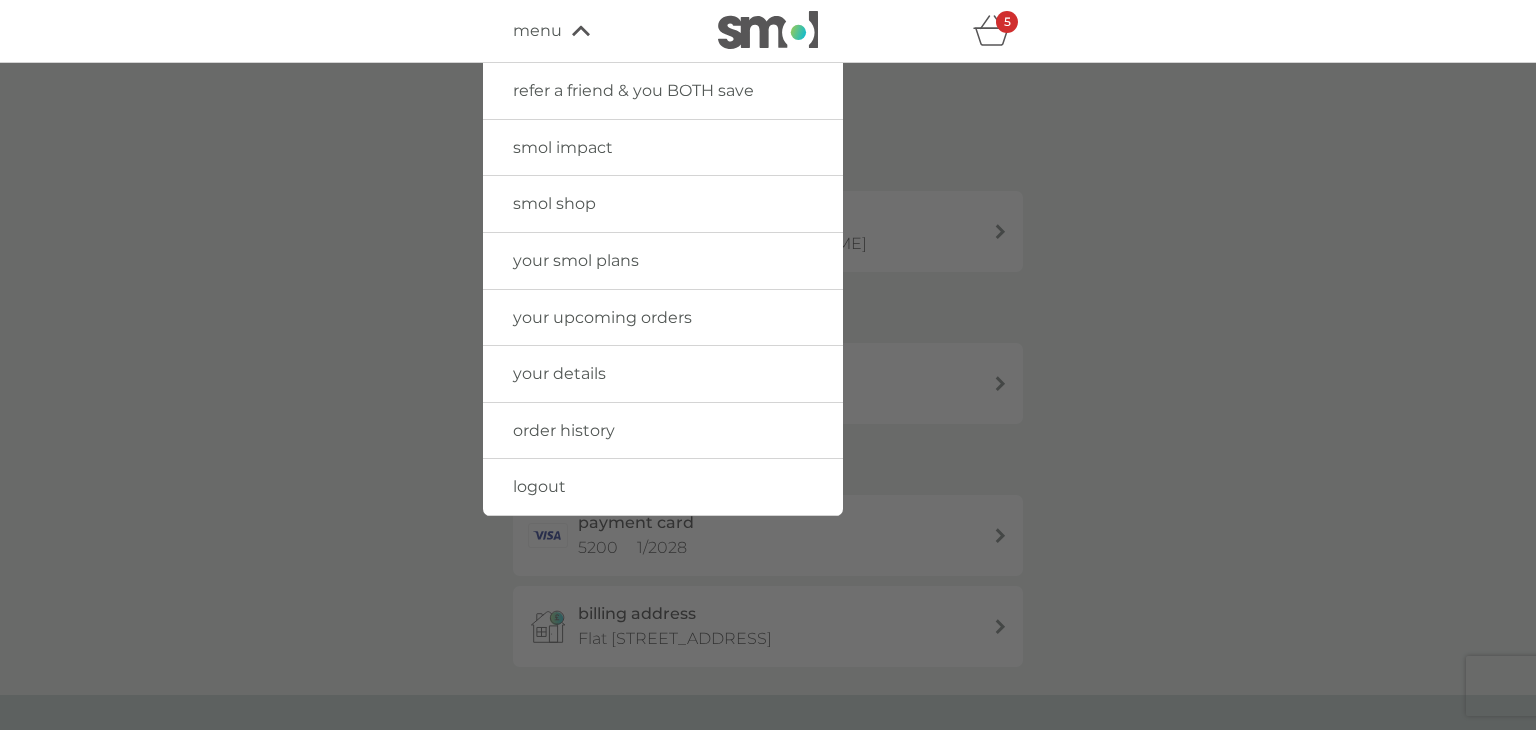 click on "your smol plans" at bounding box center (663, 261) 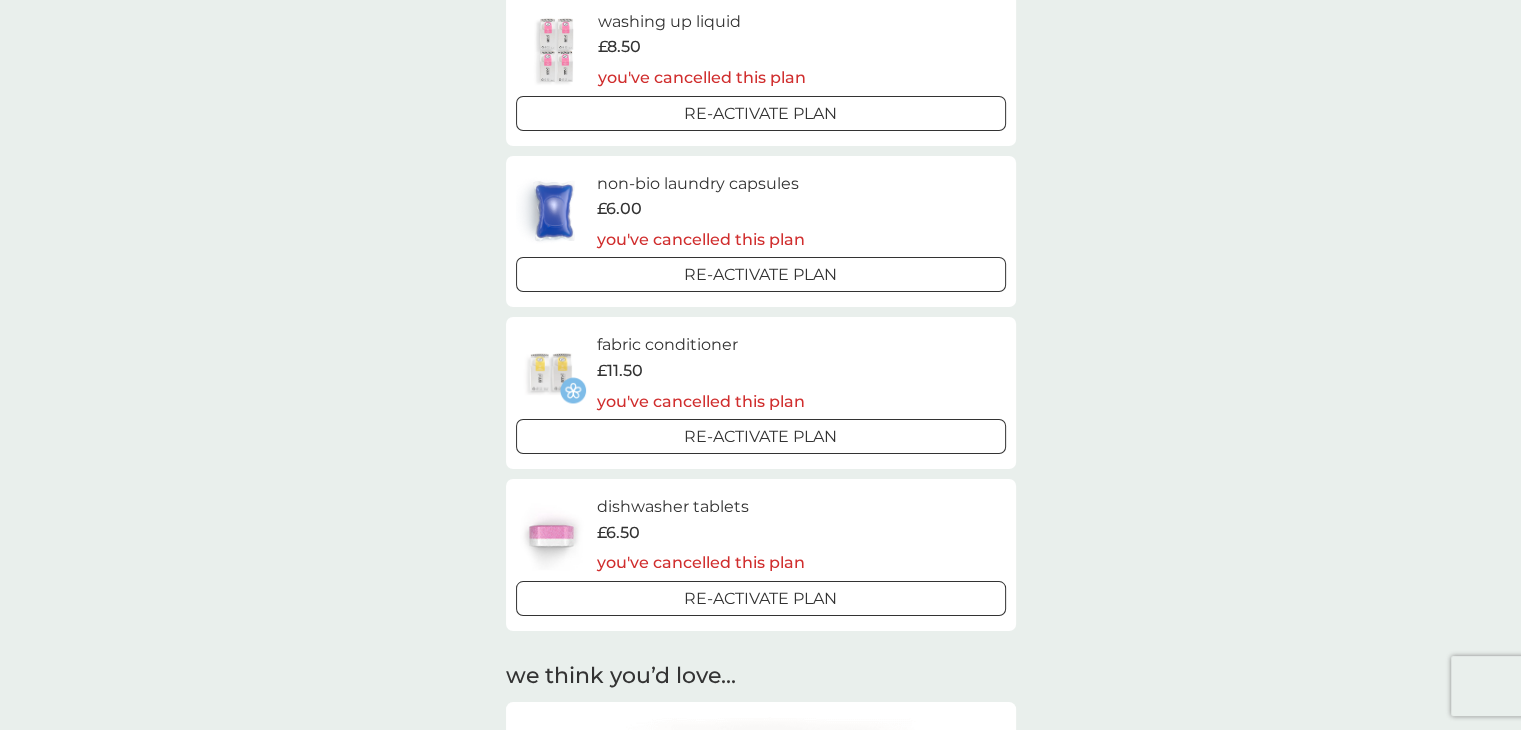 scroll, scrollTop: 600, scrollLeft: 0, axis: vertical 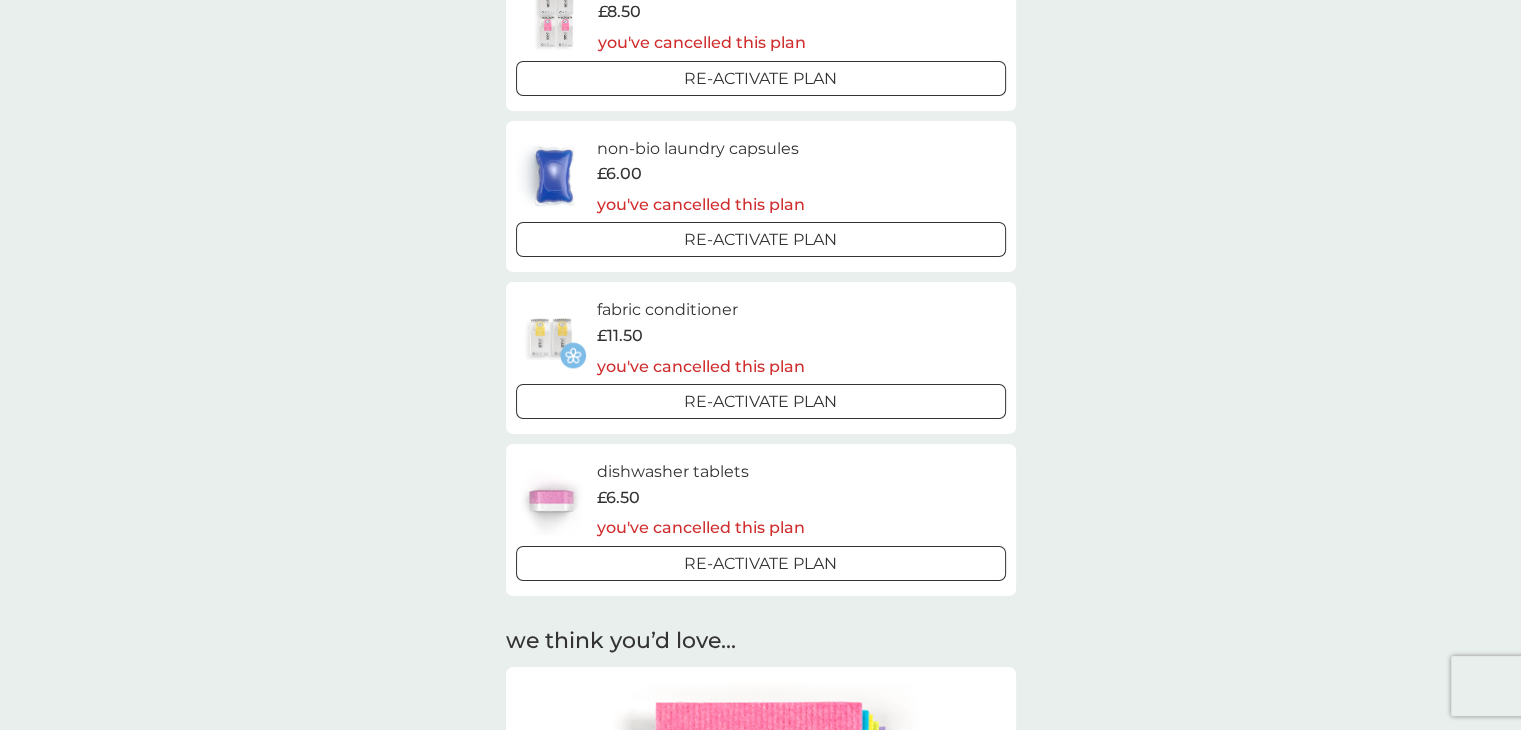 click on "Re-activate Plan" at bounding box center [761, 563] 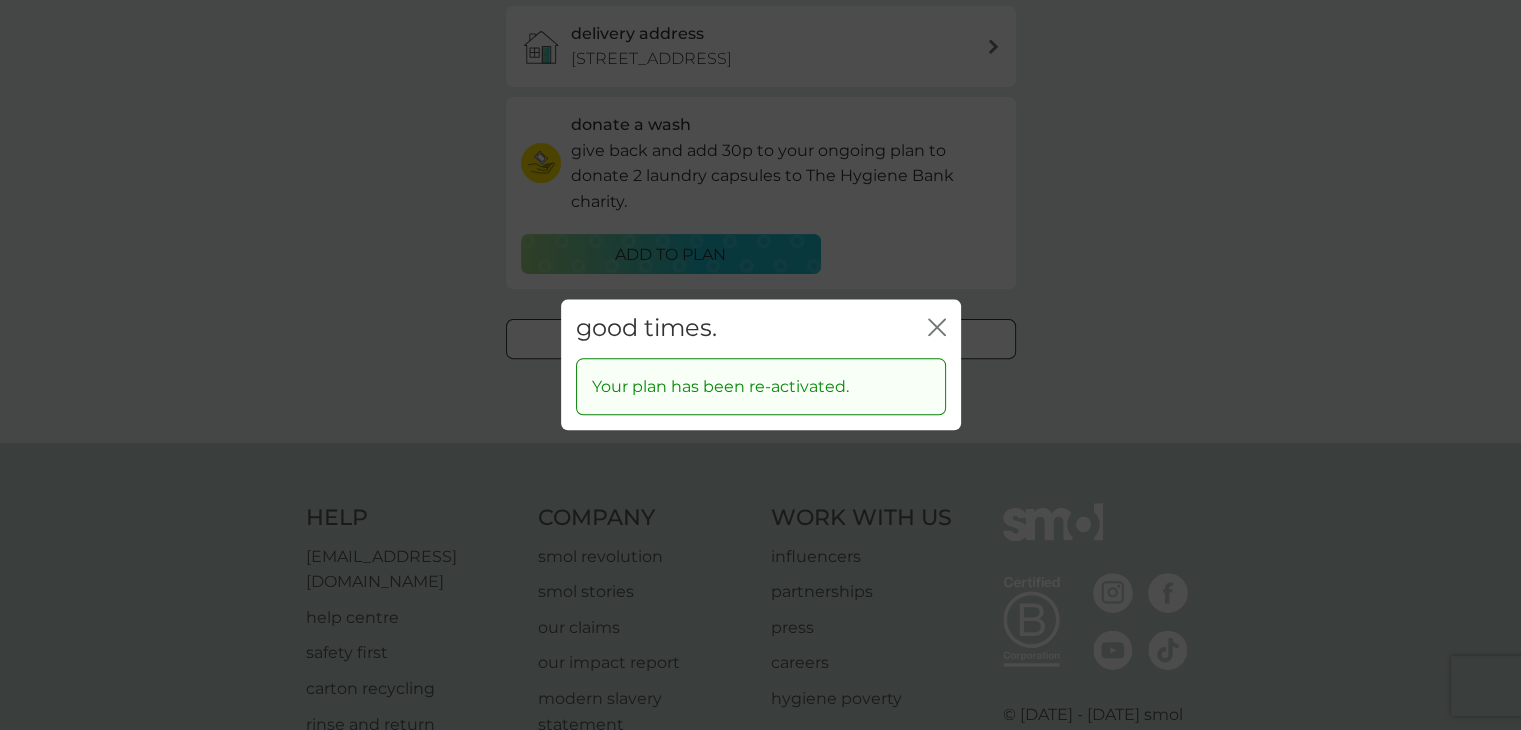 scroll, scrollTop: 0, scrollLeft: 0, axis: both 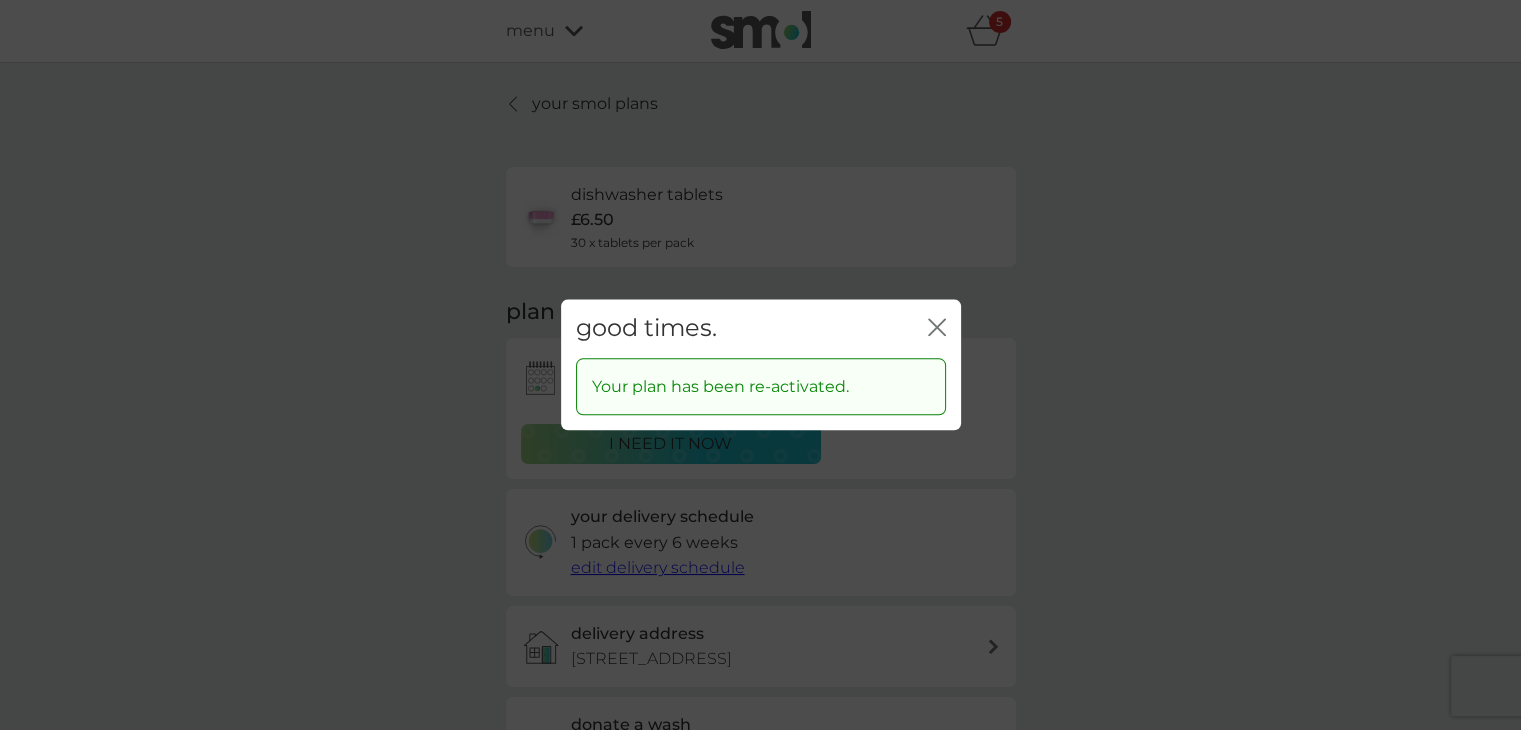 click 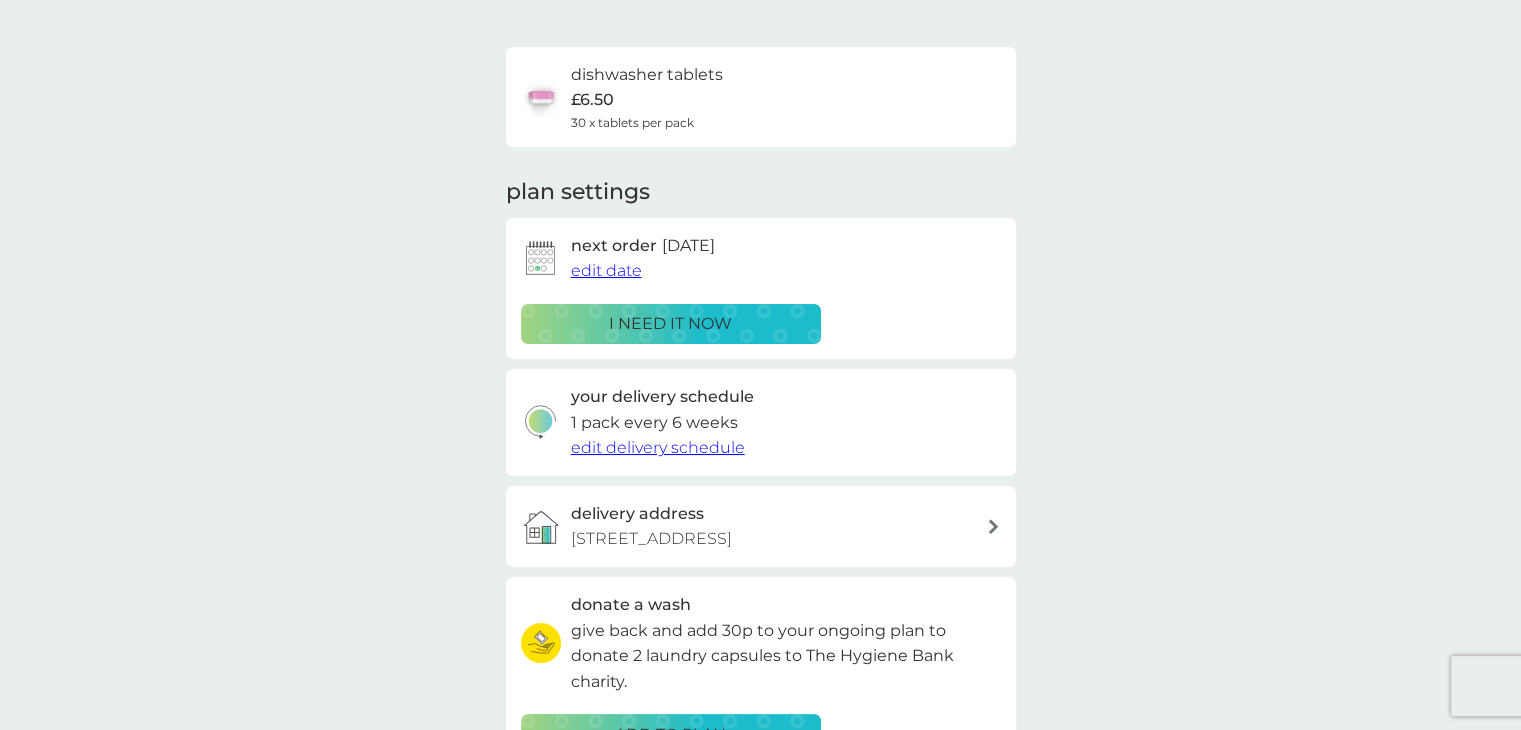 scroll, scrollTop: 0, scrollLeft: 0, axis: both 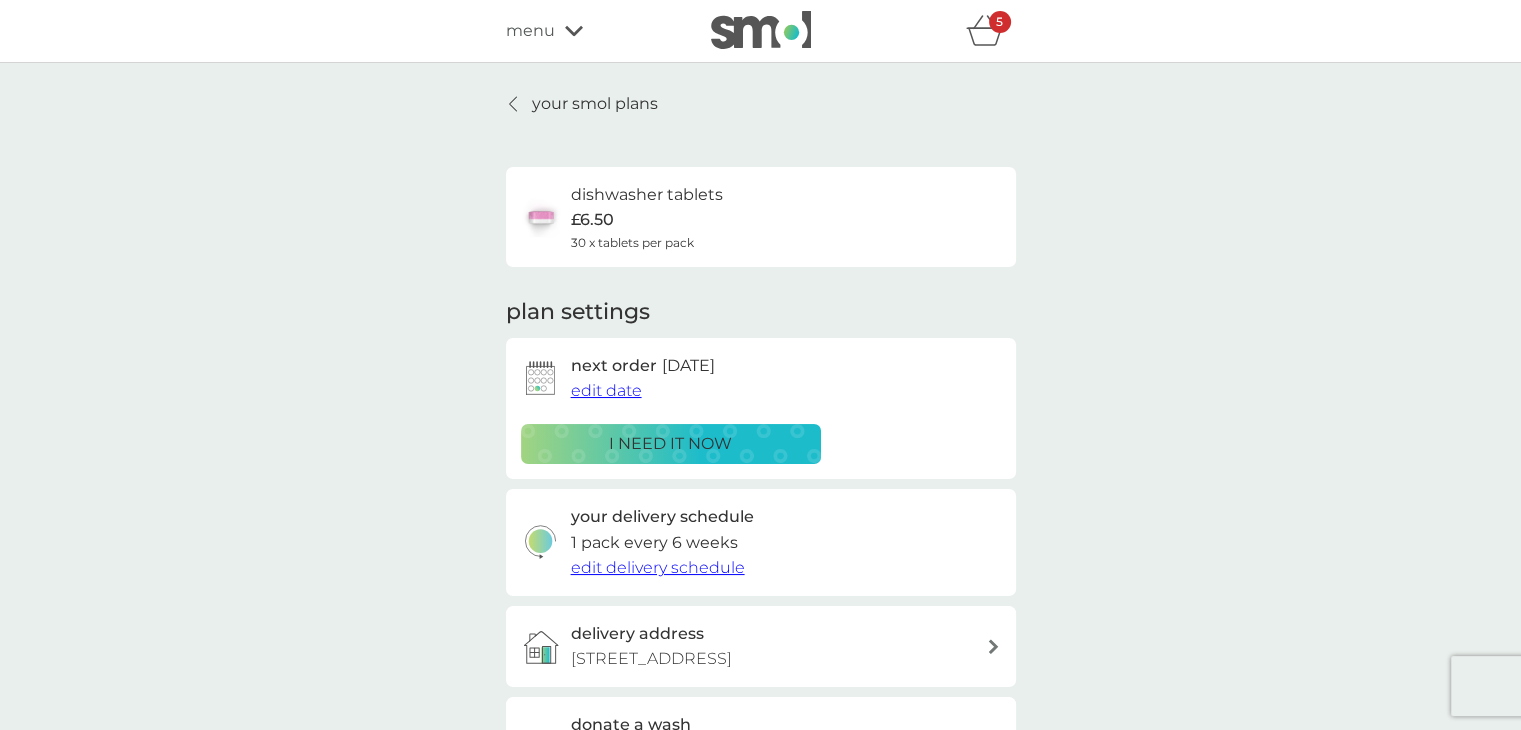 click on "your smol plans" at bounding box center [582, 104] 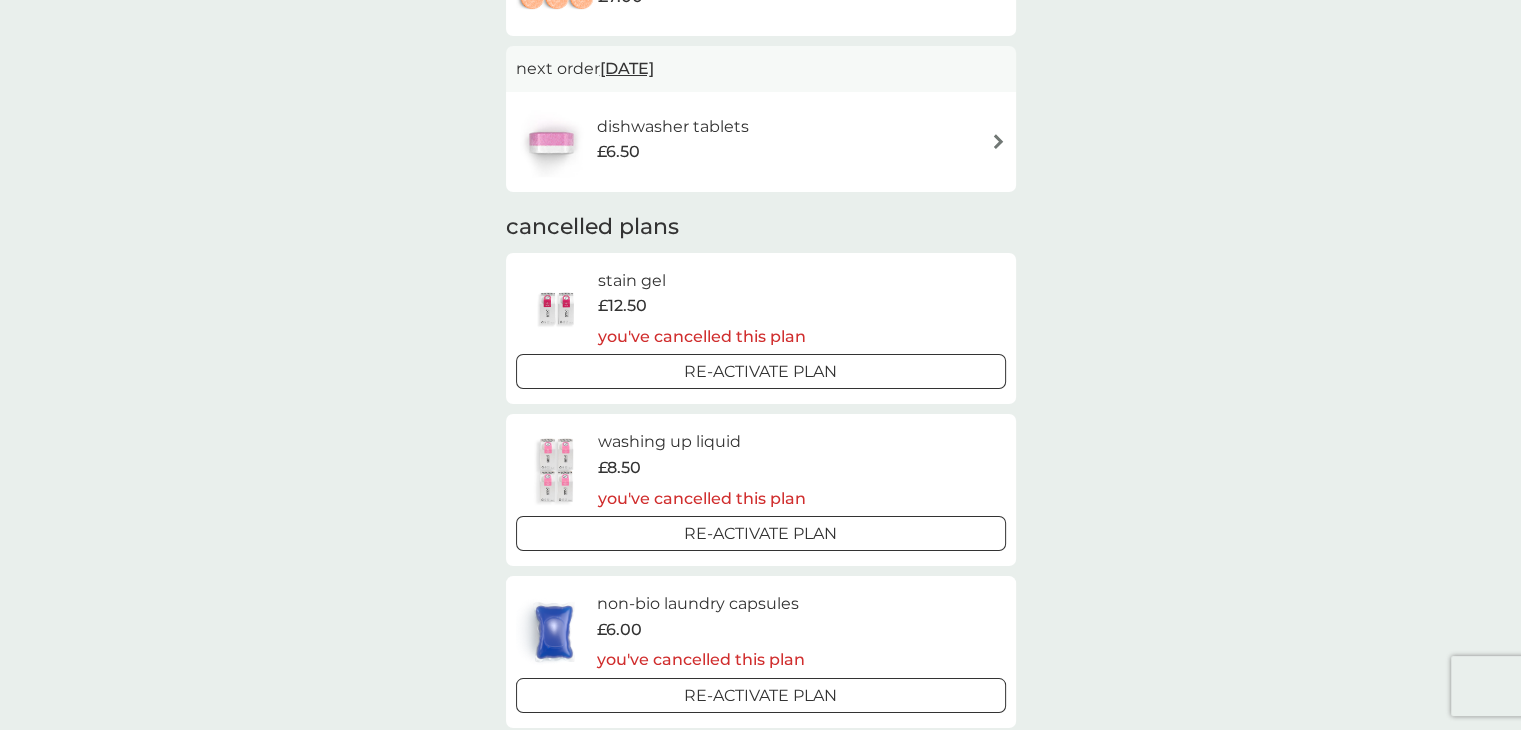 scroll, scrollTop: 500, scrollLeft: 0, axis: vertical 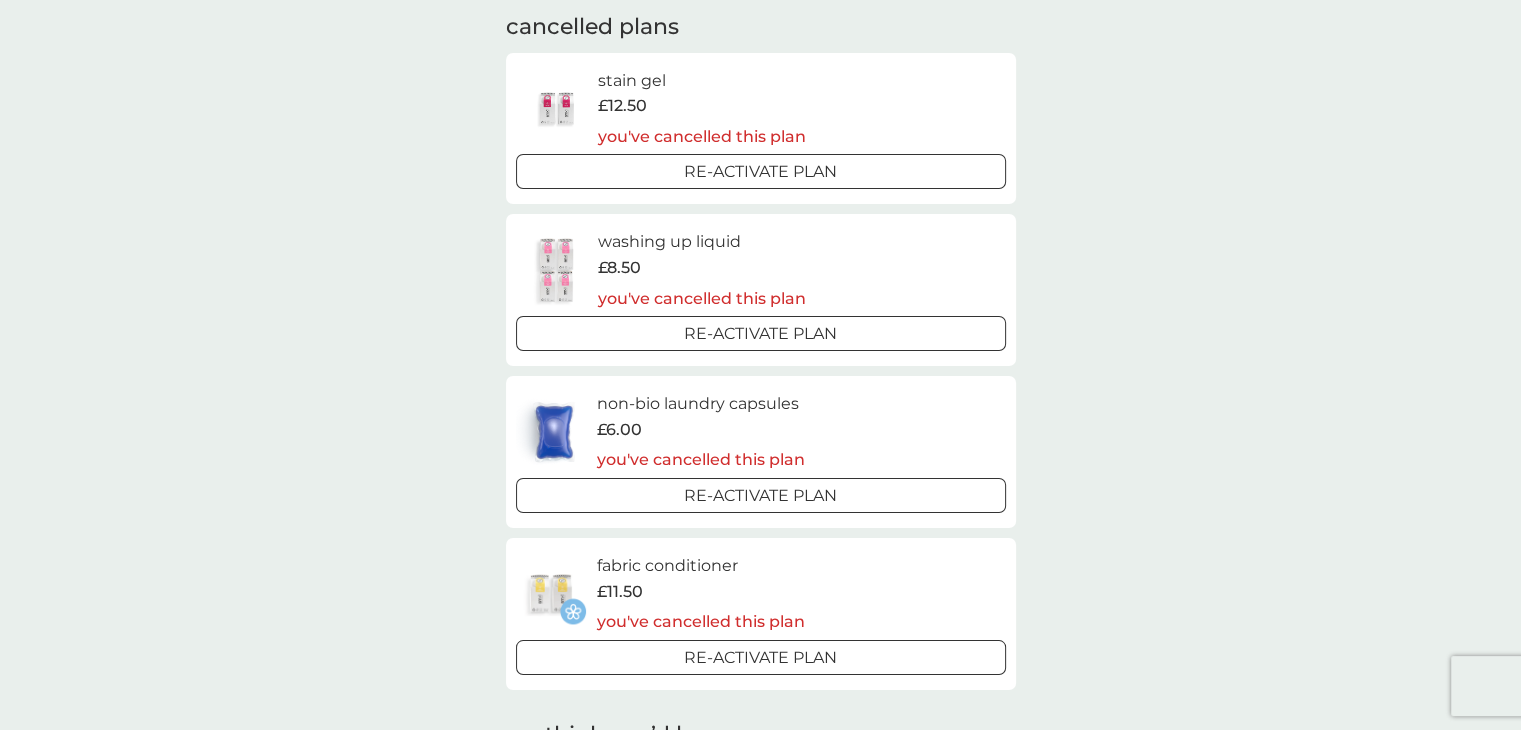 click on "Re-activate Plan" at bounding box center (761, 333) 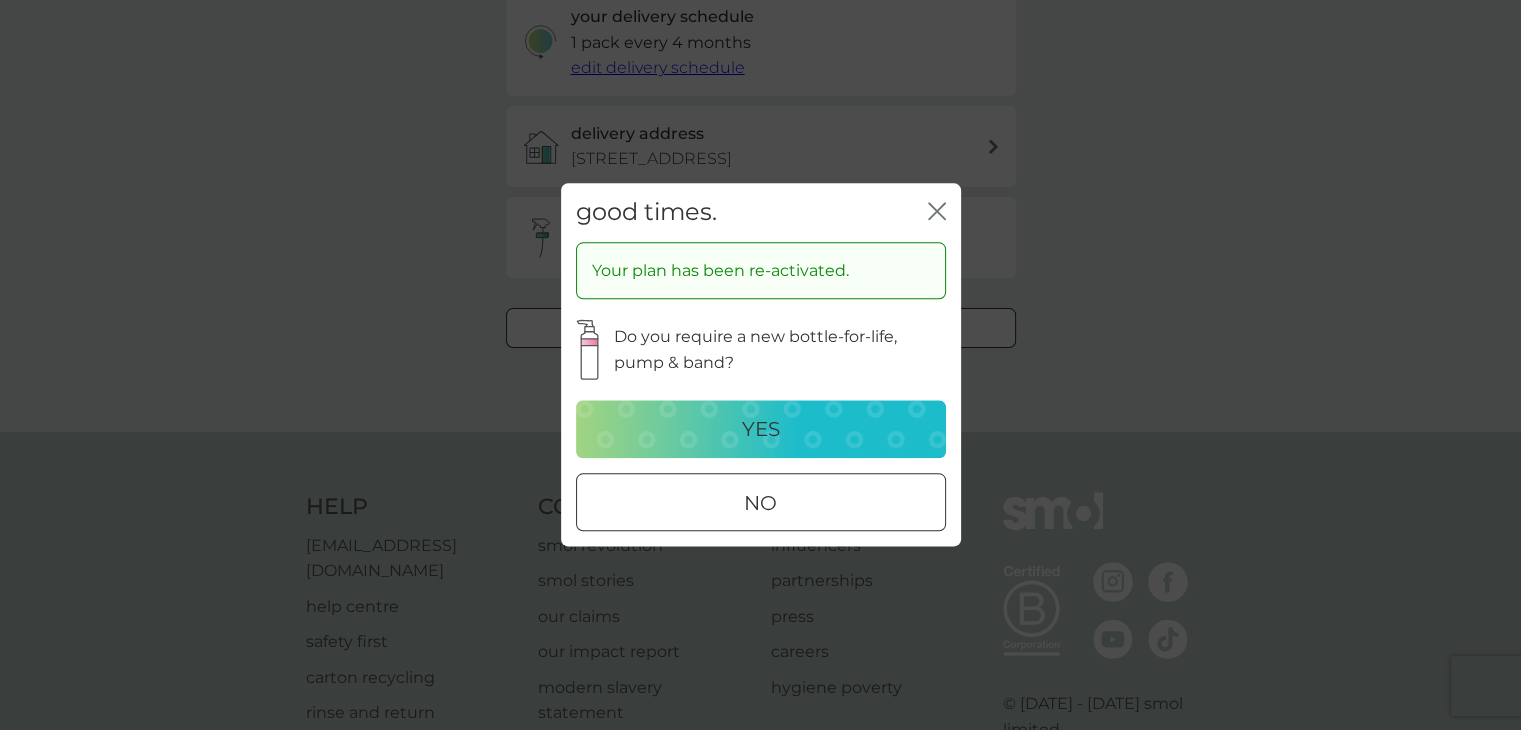scroll, scrollTop: 0, scrollLeft: 0, axis: both 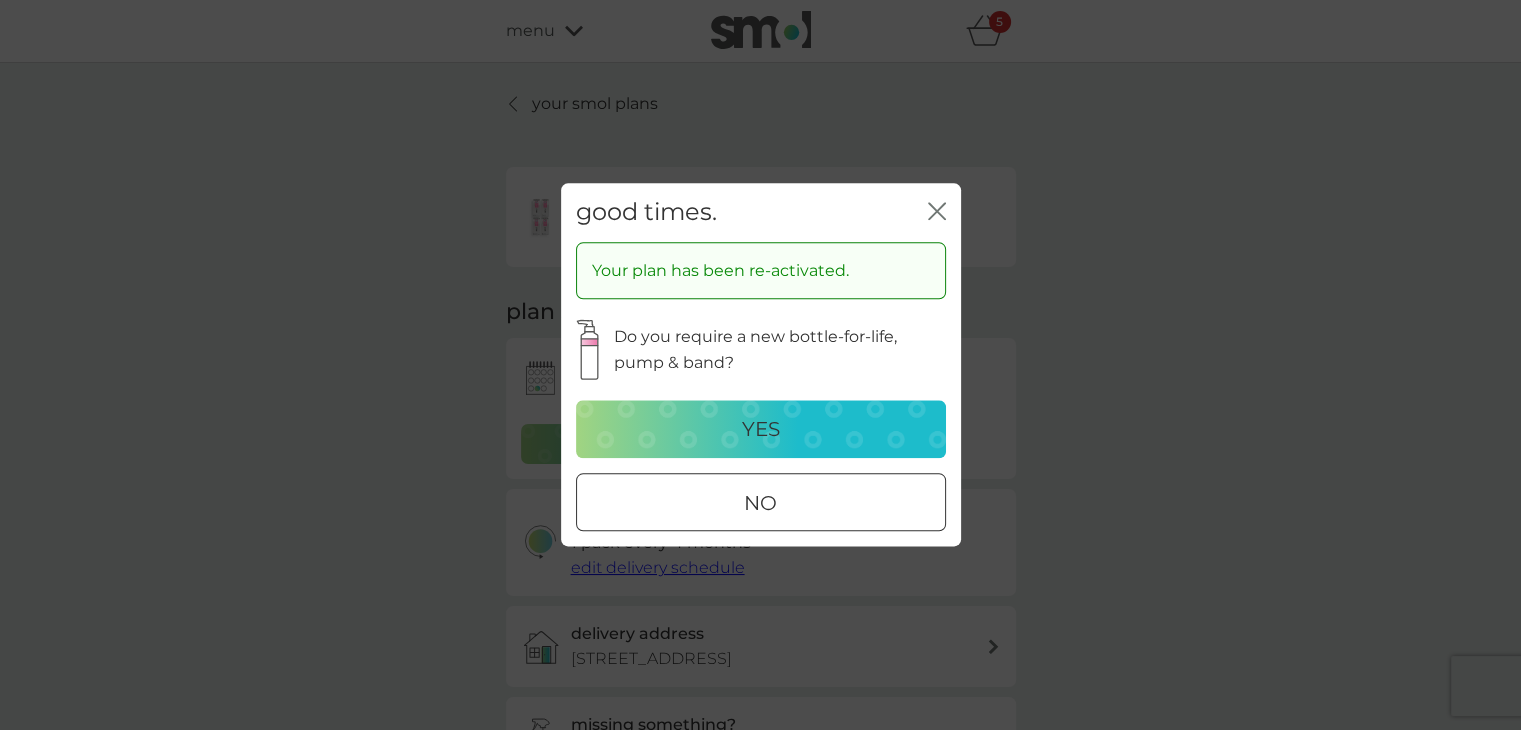 click on "no" at bounding box center [760, 504] 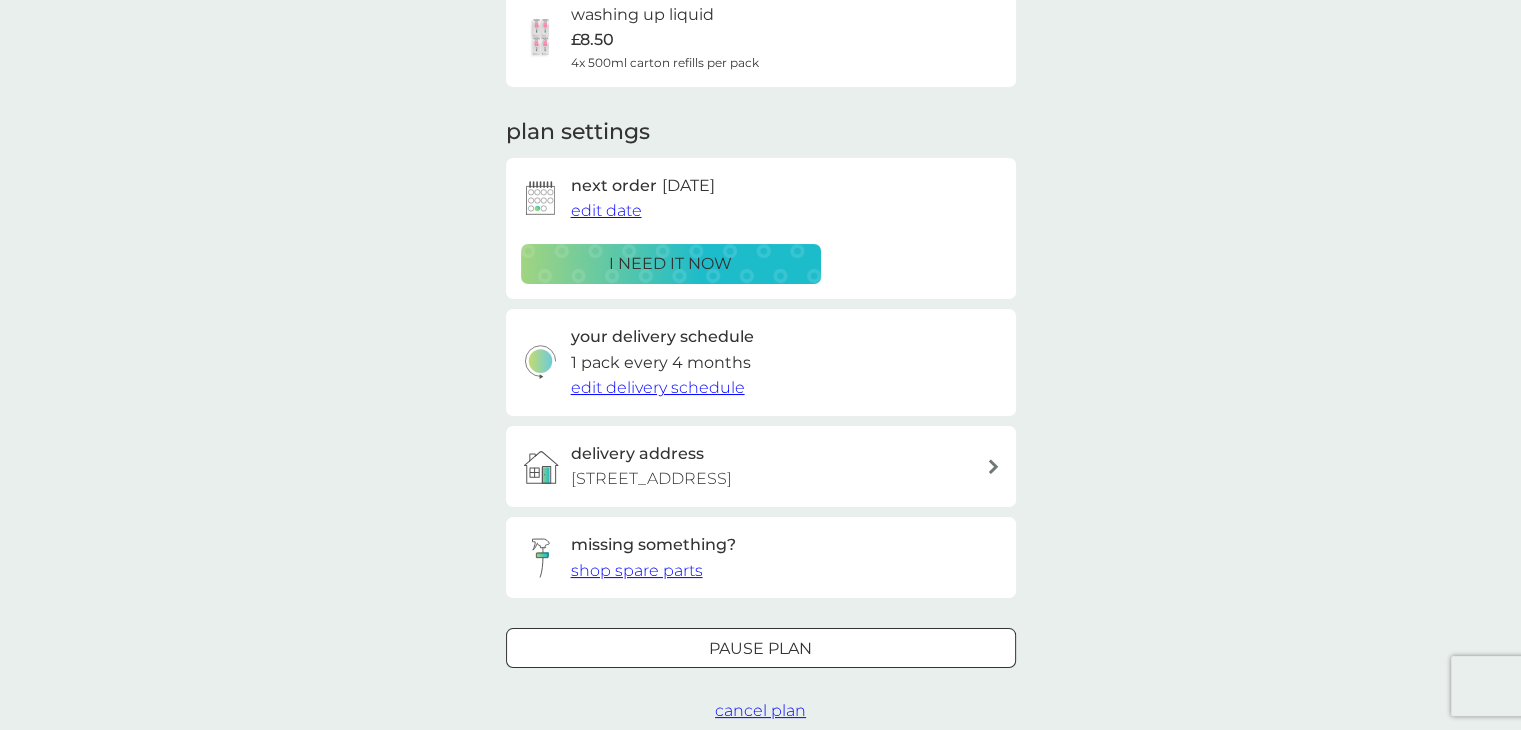 scroll, scrollTop: 0, scrollLeft: 0, axis: both 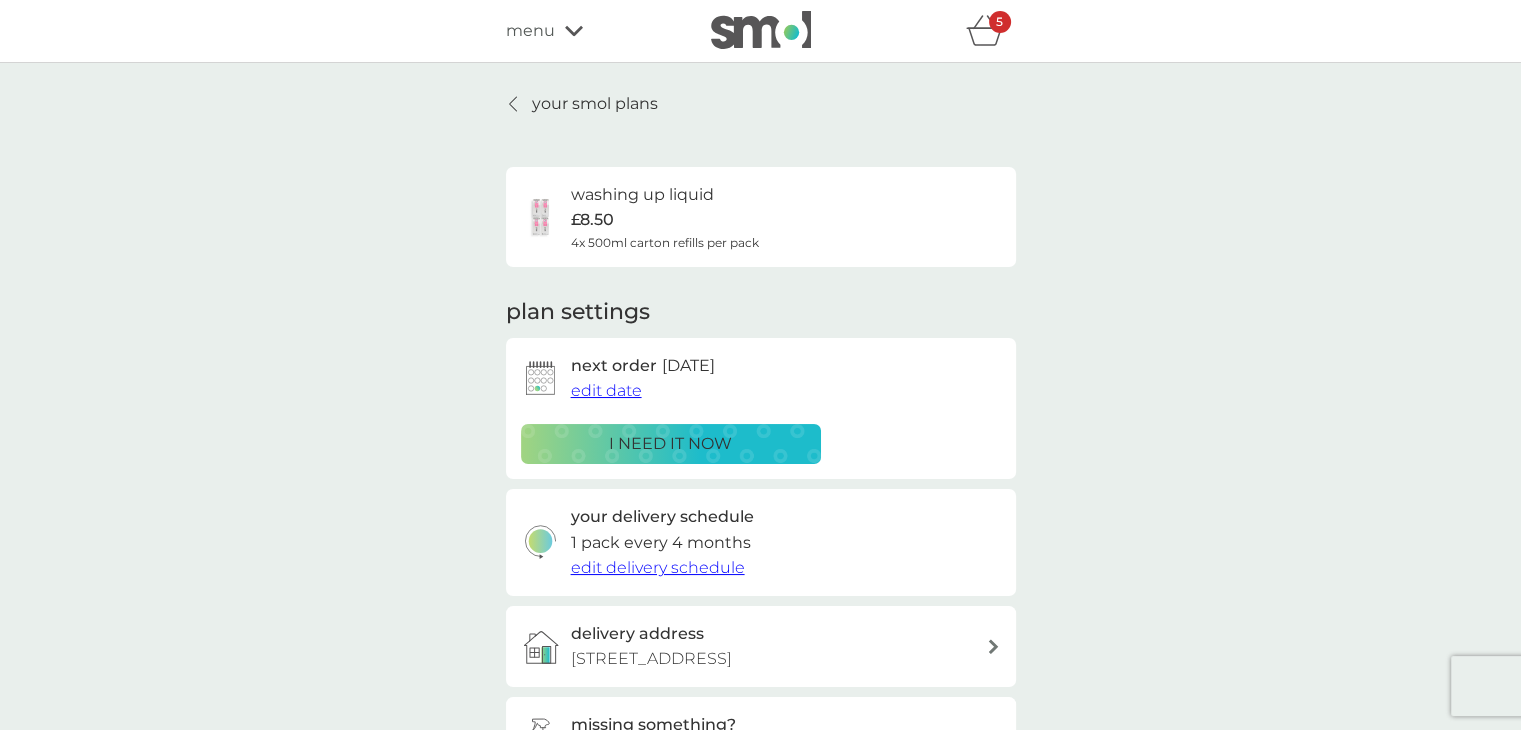 click on "your smol plans" at bounding box center [595, 104] 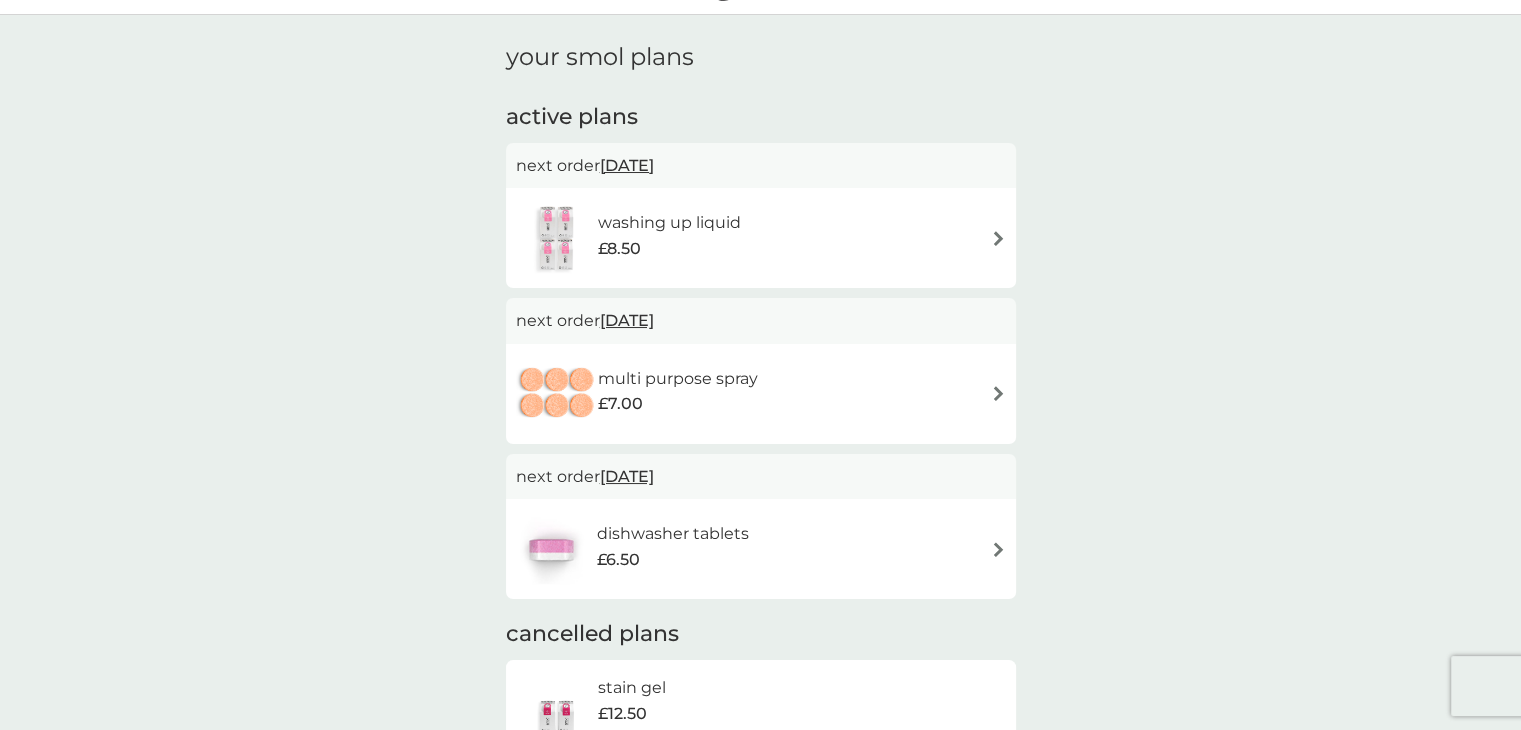 scroll, scrollTop: 0, scrollLeft: 0, axis: both 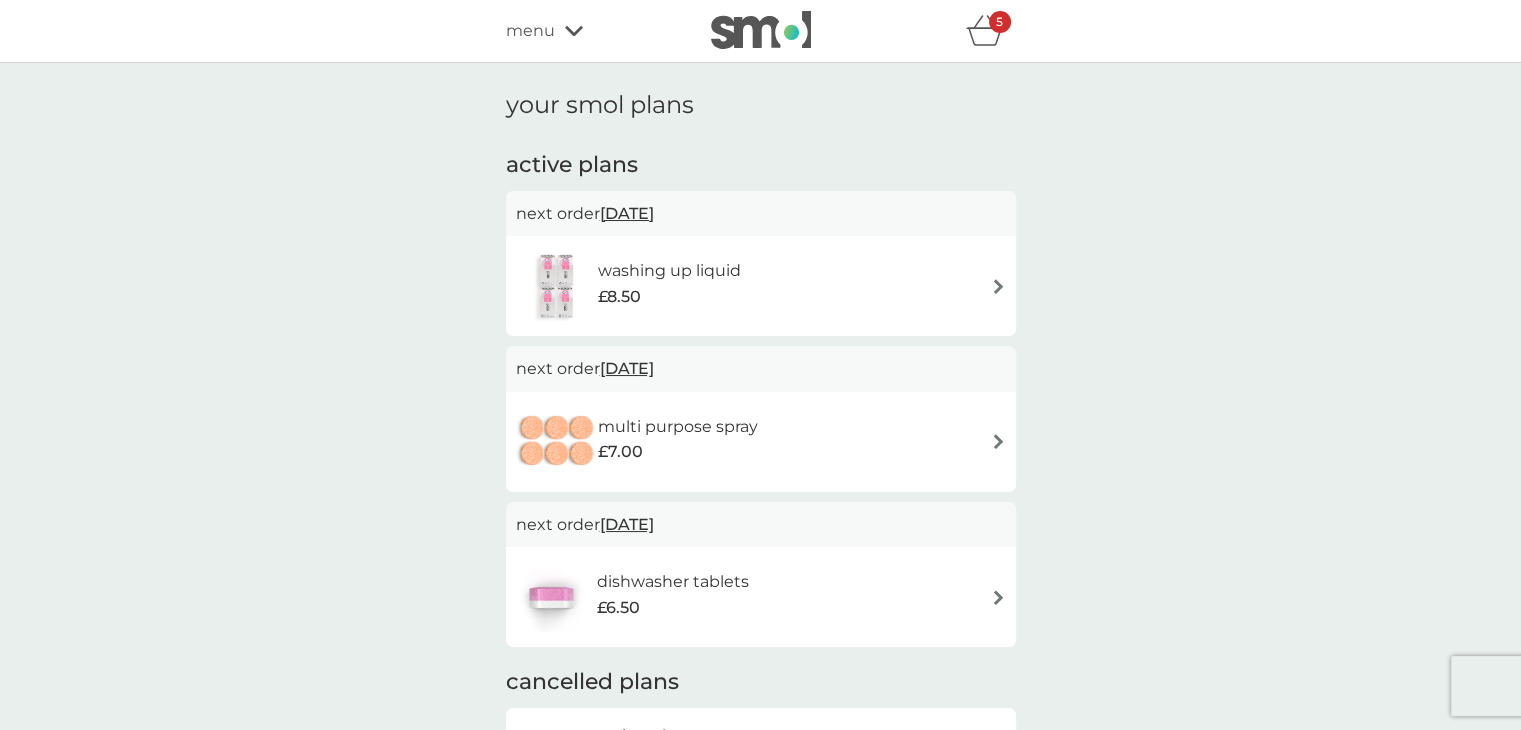click on "5" at bounding box center (1000, 22) 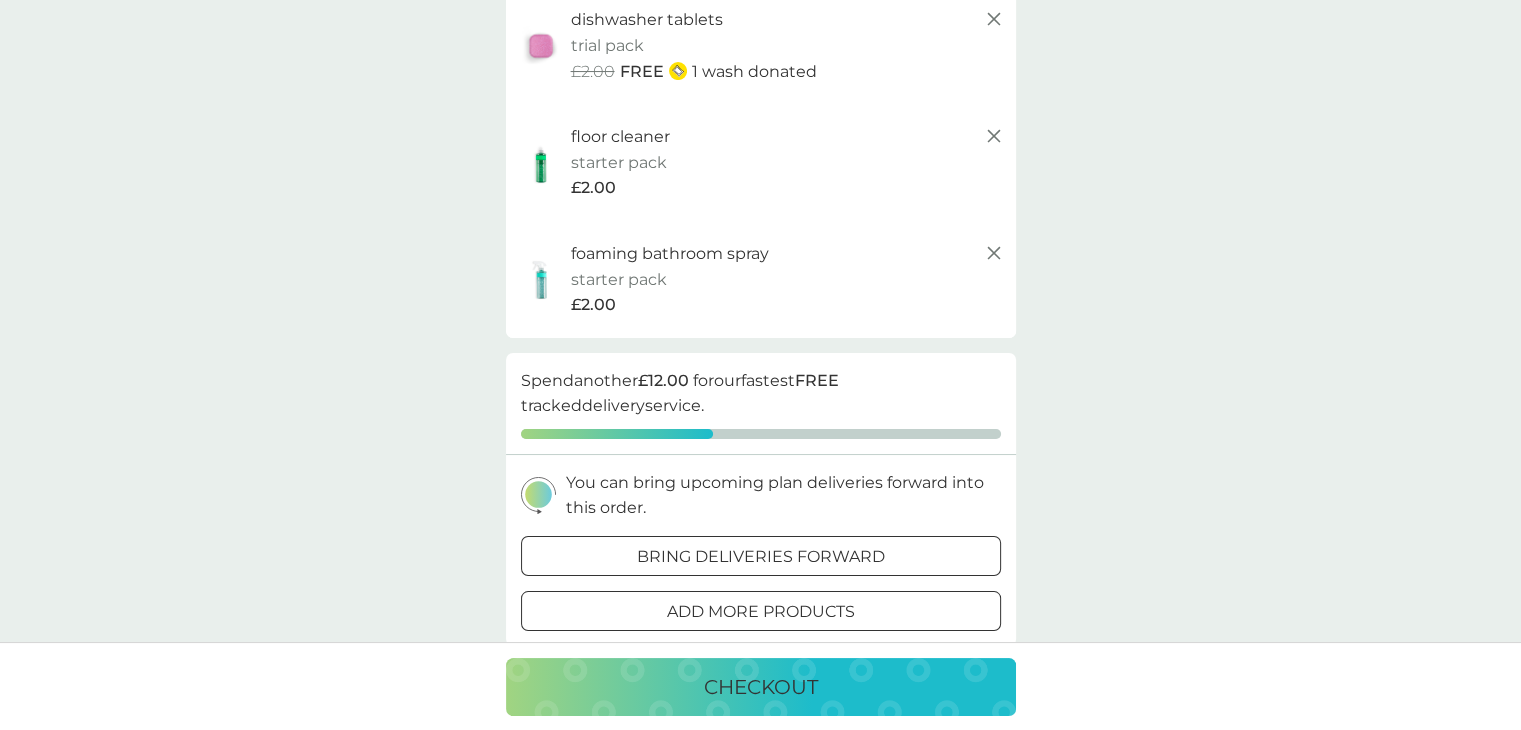 scroll, scrollTop: 500, scrollLeft: 0, axis: vertical 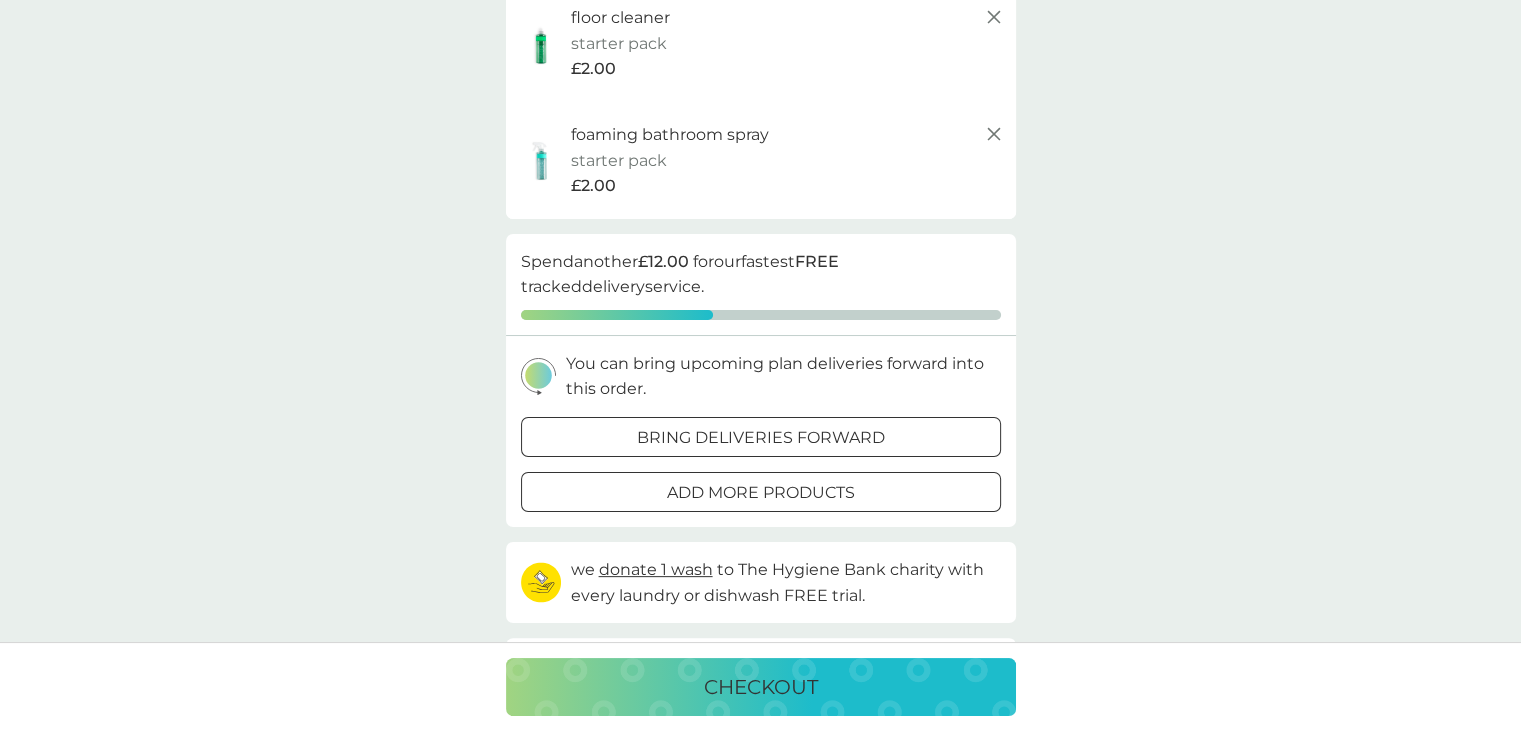 click on "checkout" at bounding box center [761, 687] 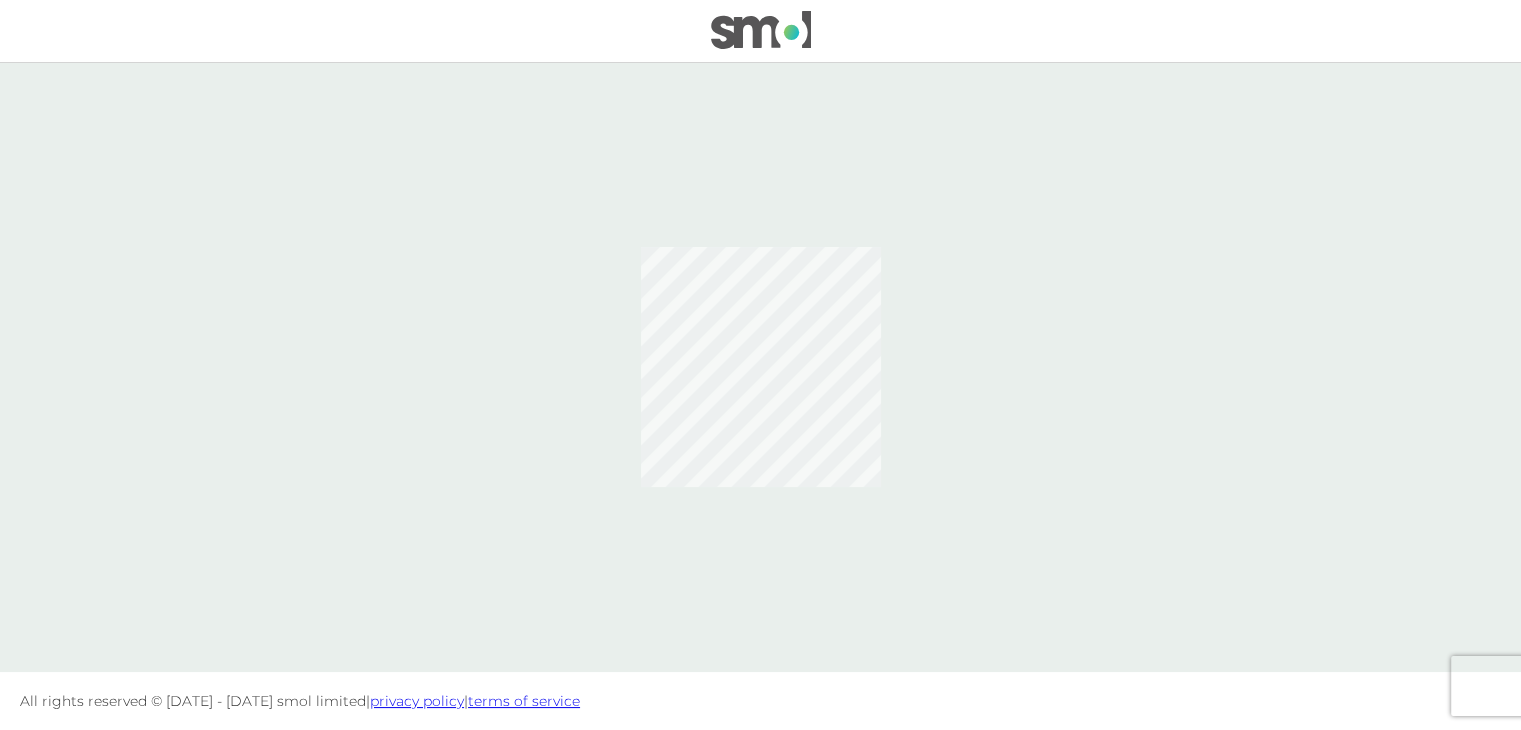 scroll, scrollTop: 0, scrollLeft: 0, axis: both 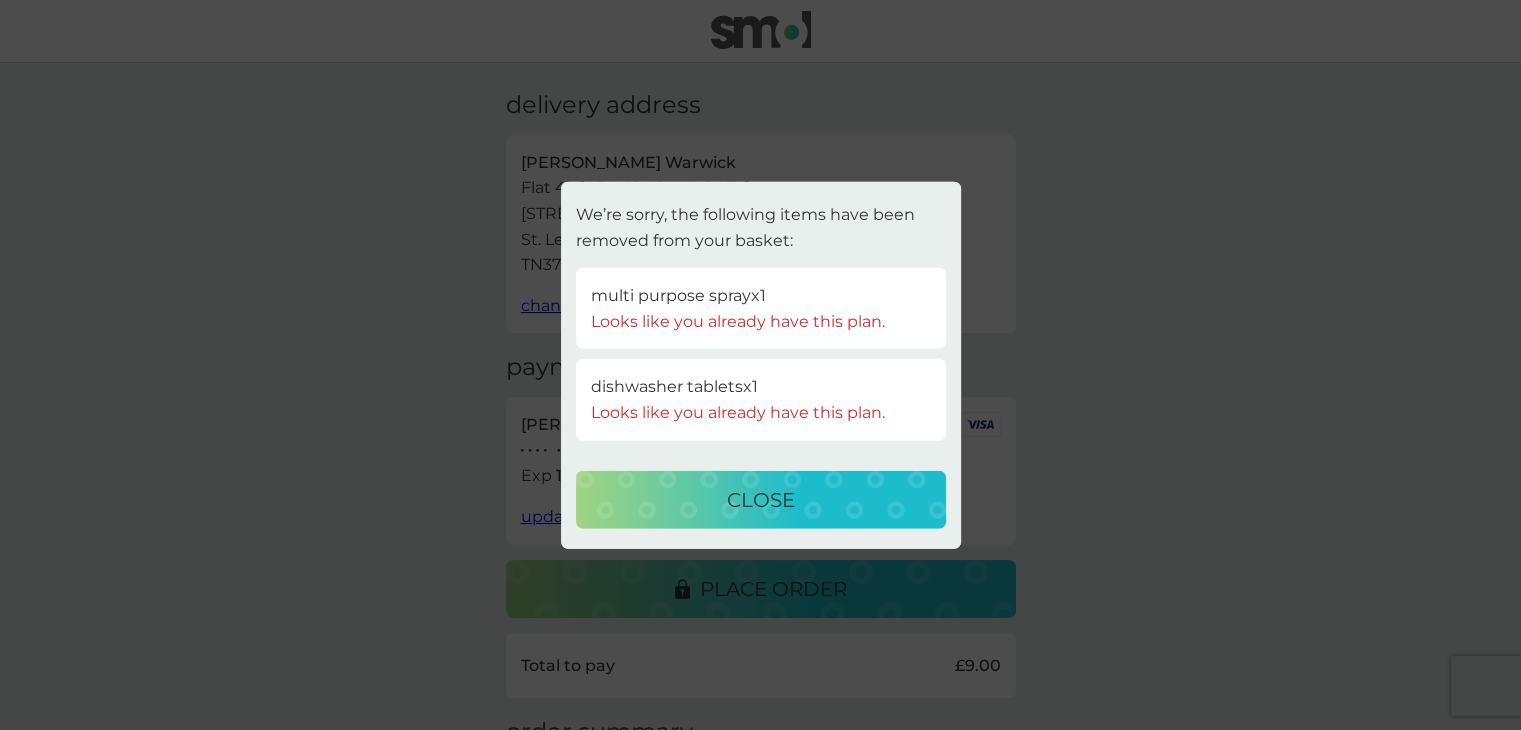 click on "close" at bounding box center [761, 499] 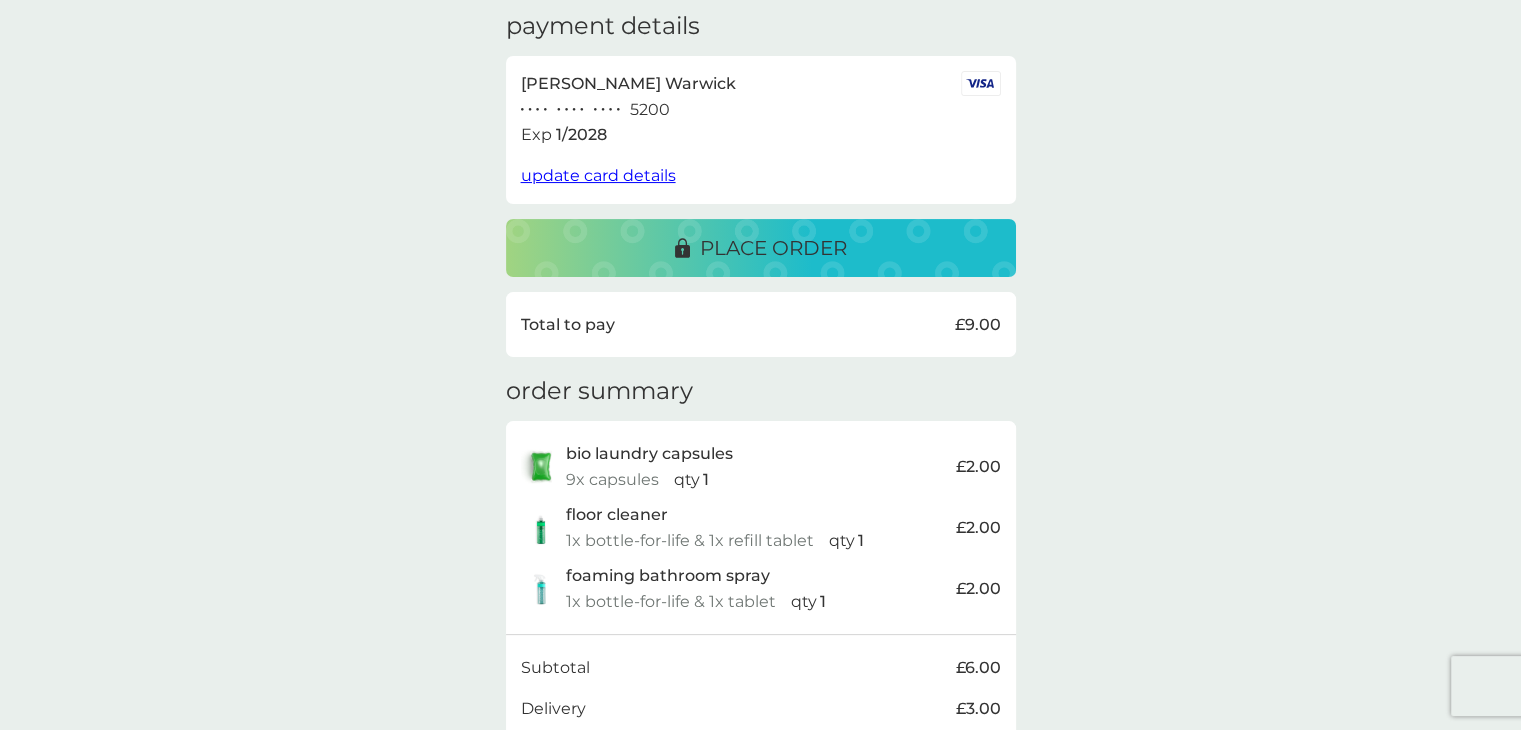 scroll, scrollTop: 281, scrollLeft: 0, axis: vertical 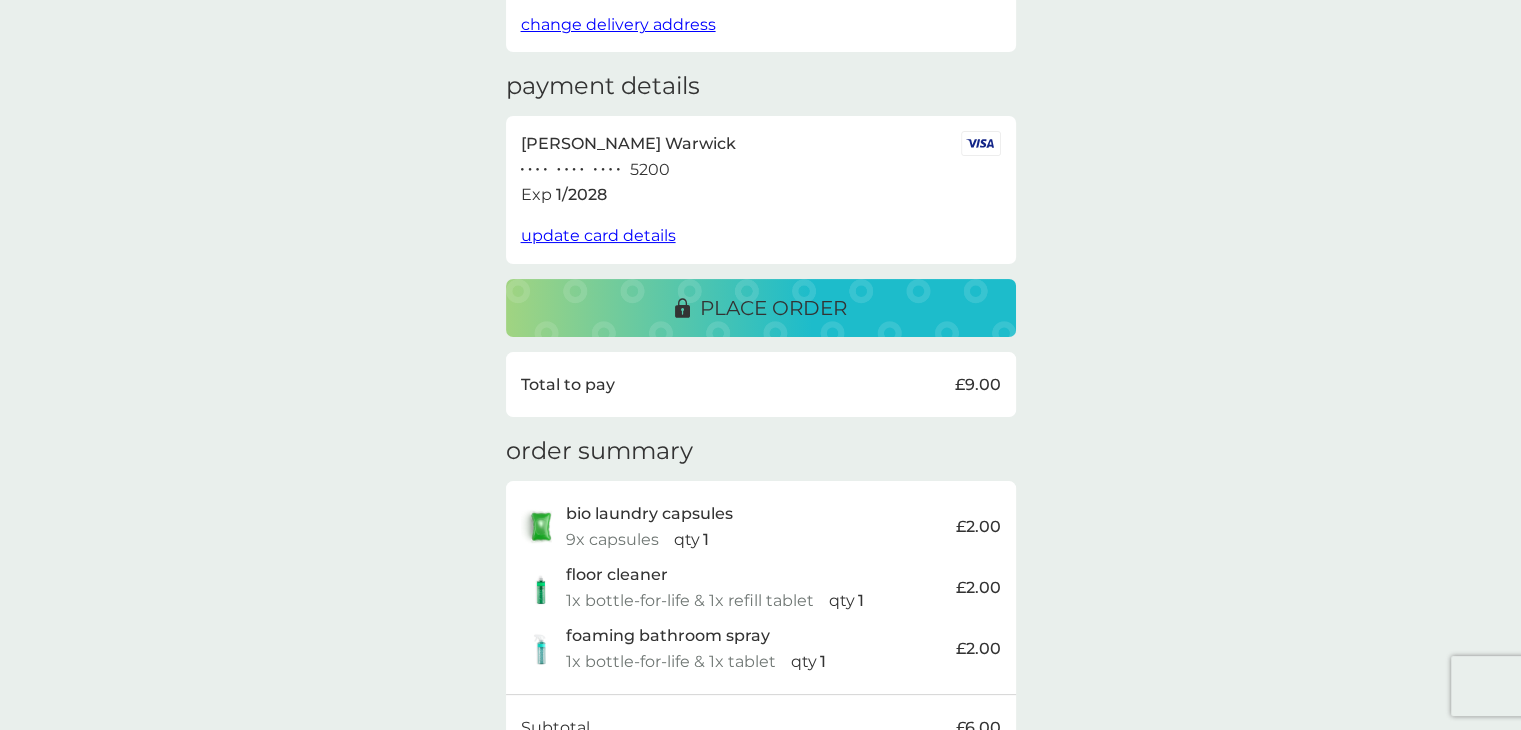 click on "place order" at bounding box center (773, 308) 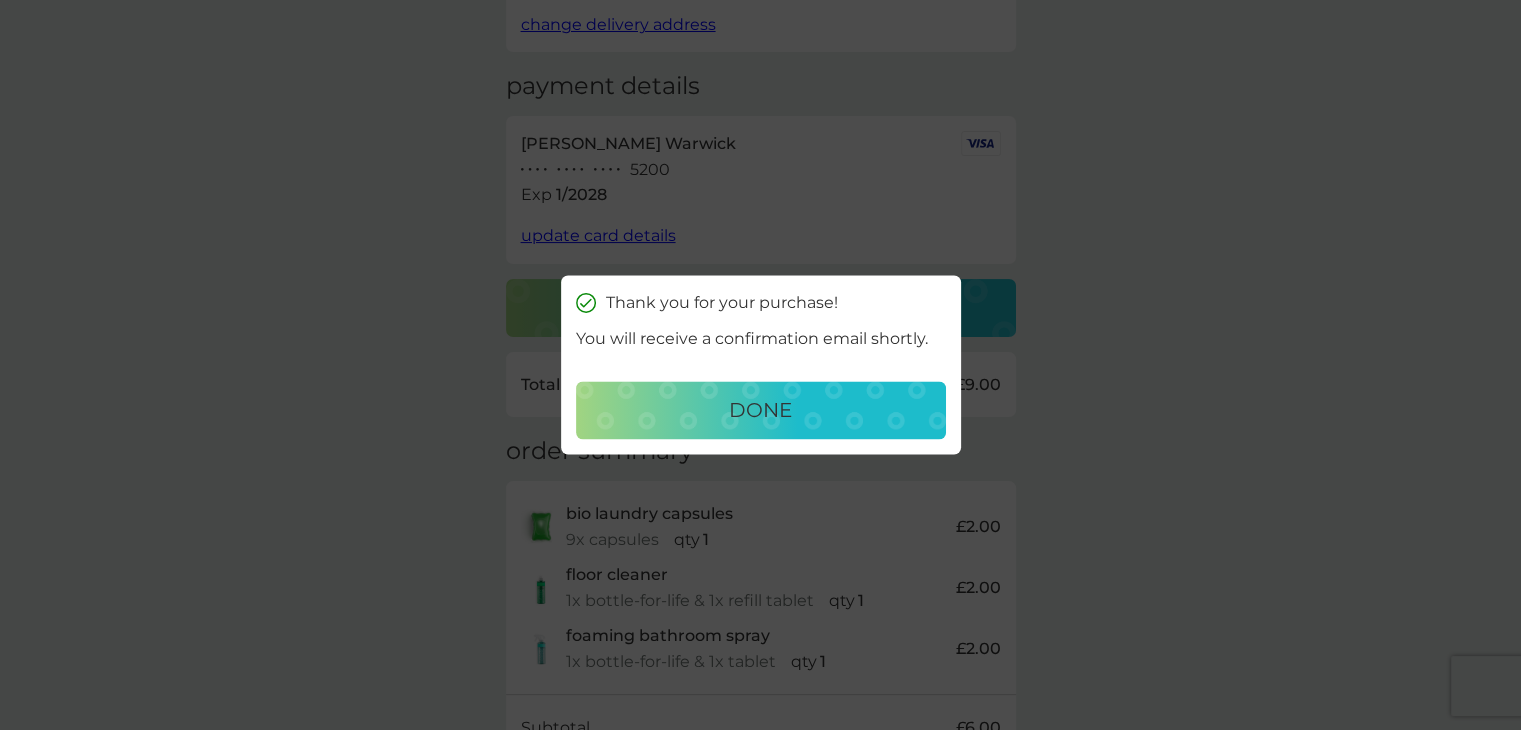 click on "done" at bounding box center [760, 411] 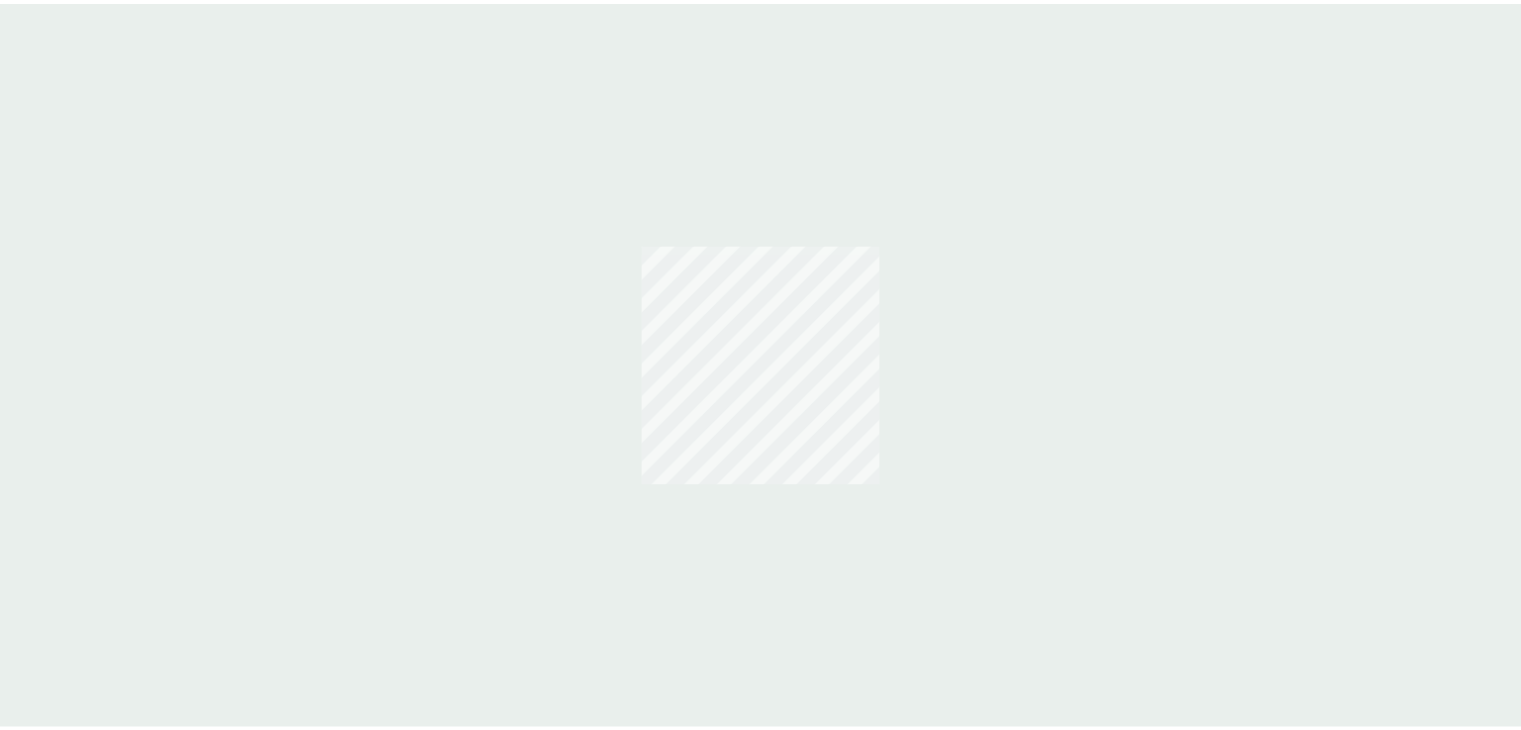 scroll, scrollTop: 0, scrollLeft: 0, axis: both 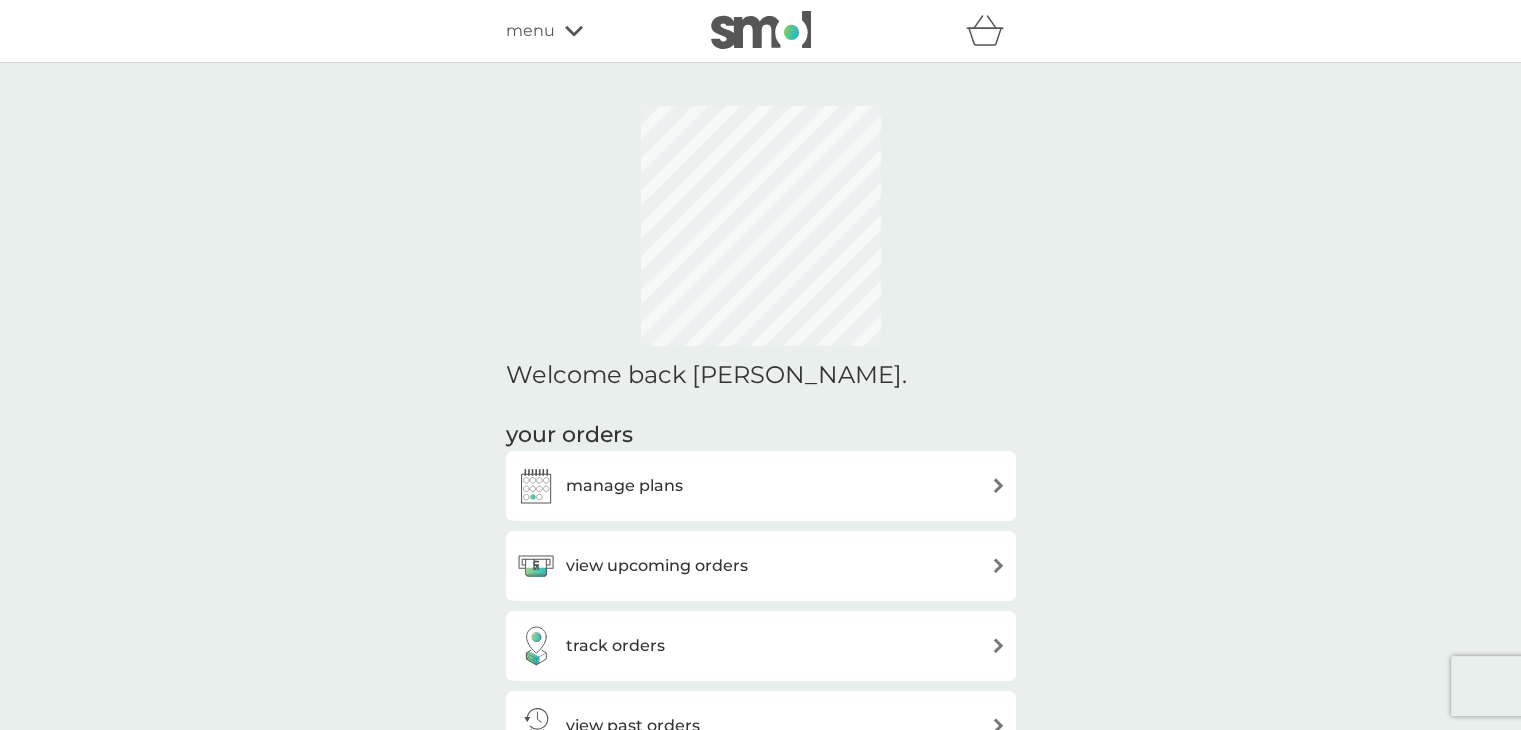 click on "Welcome back Darrell. your orders manage plans view upcoming orders track orders view past orders other actions track our impact refer a friend & you BOTH save shop smol products manage account view all products" at bounding box center (761, 790) 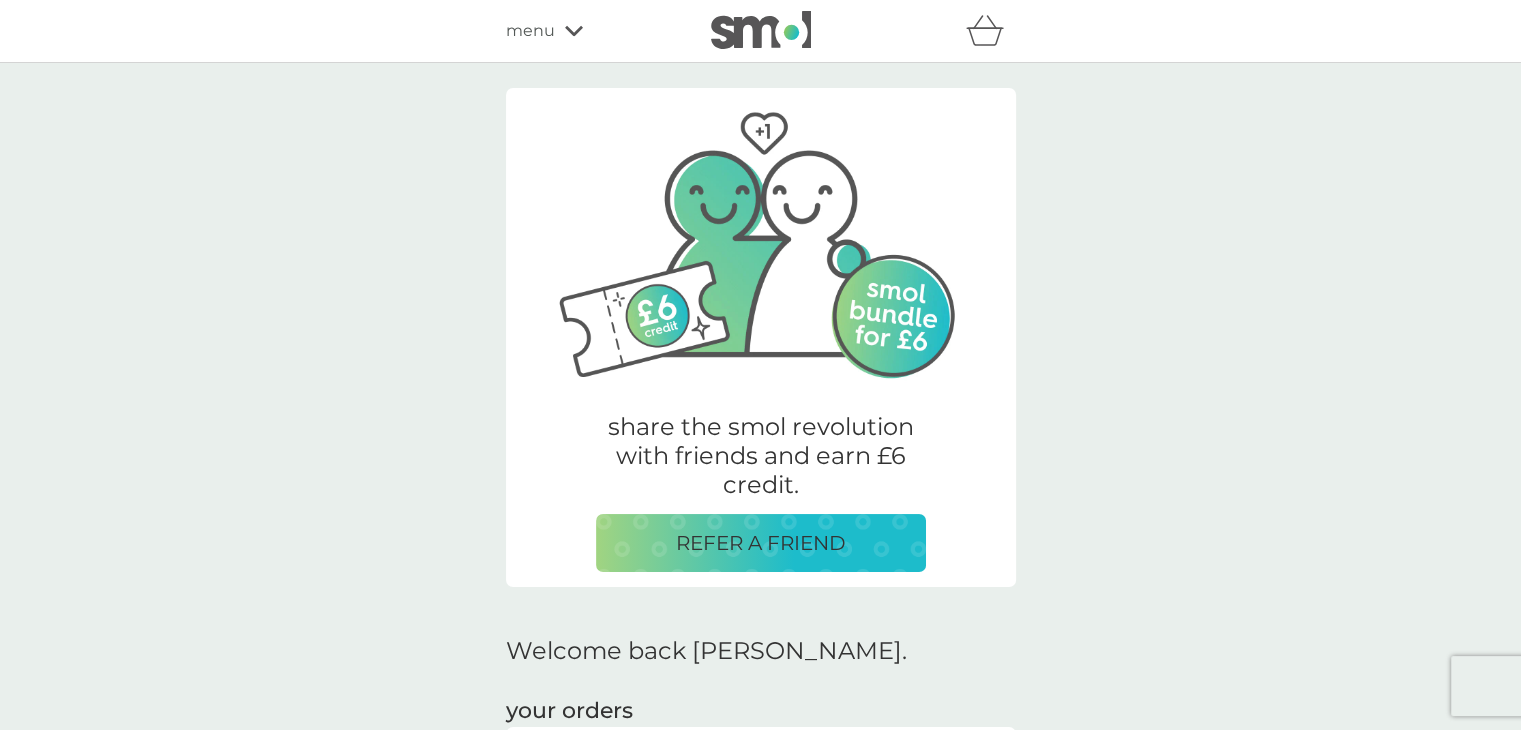 scroll, scrollTop: 0, scrollLeft: 0, axis: both 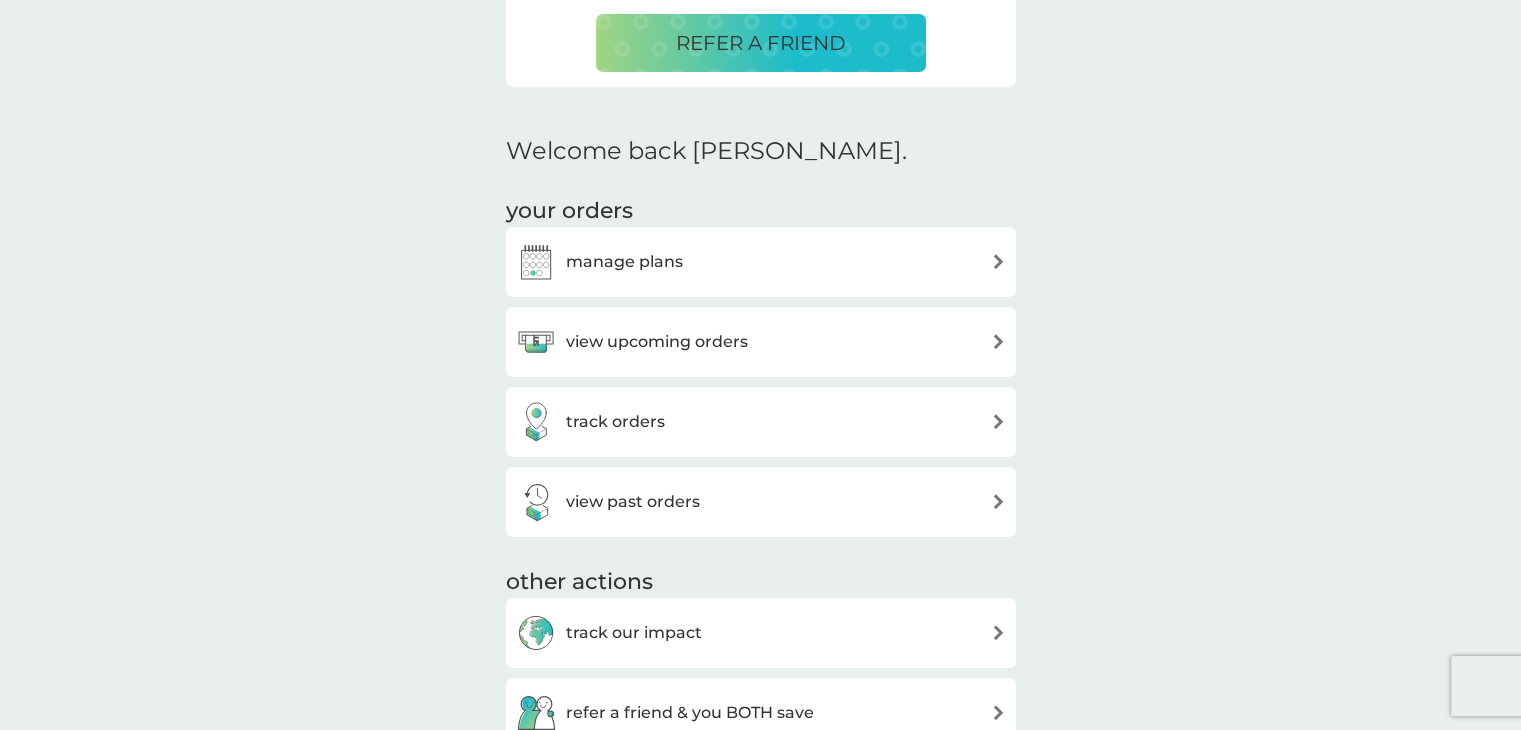 click on "manage plans" at bounding box center (761, 262) 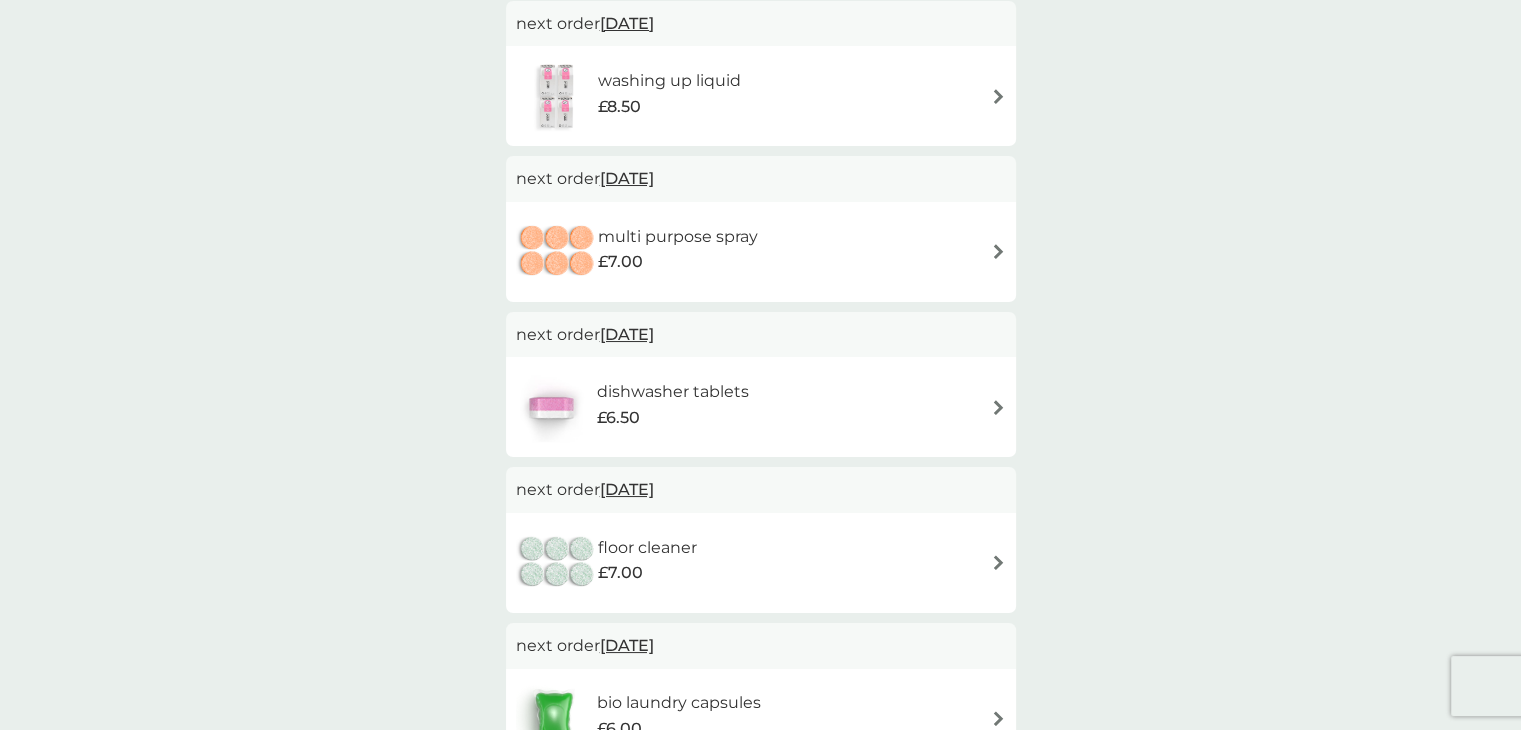 scroll, scrollTop: 0, scrollLeft: 0, axis: both 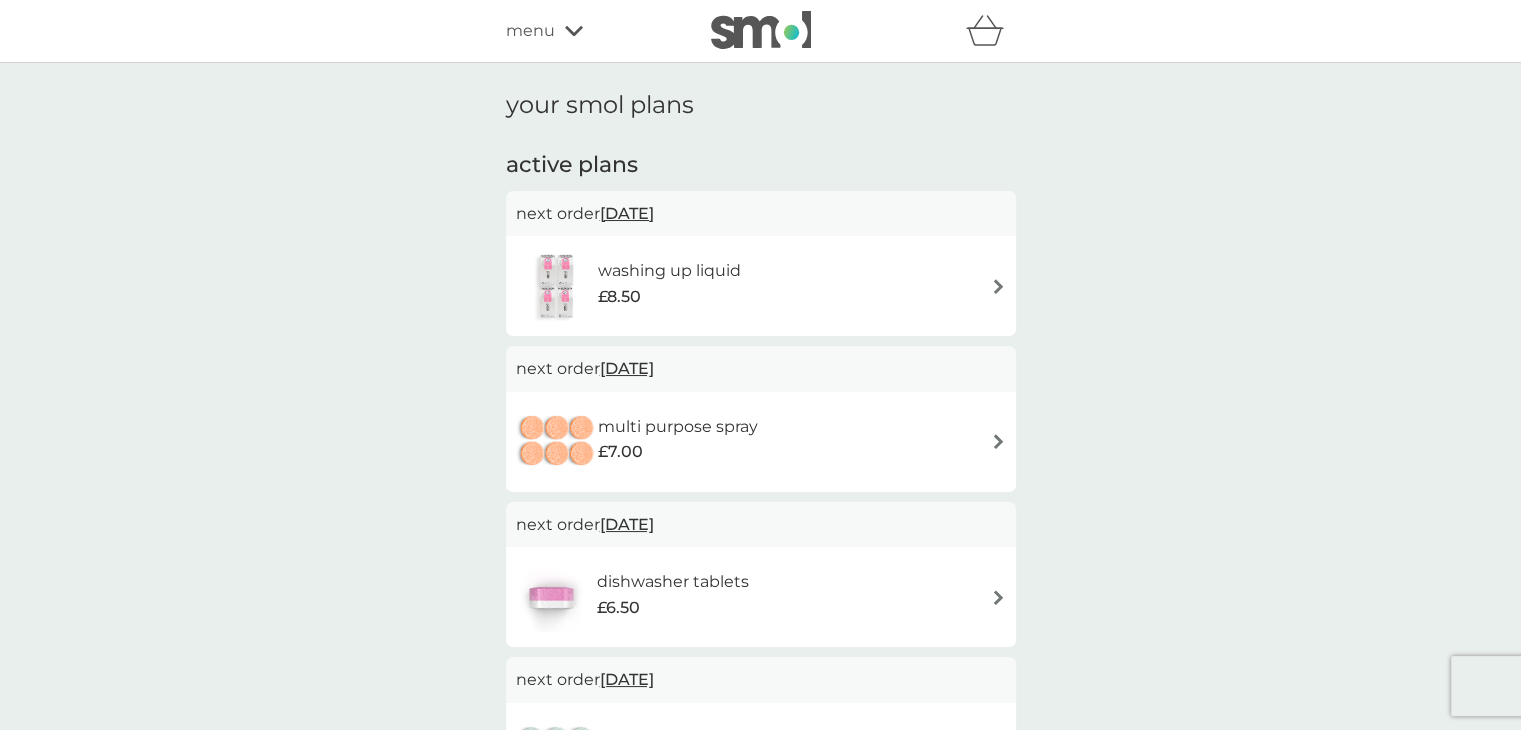 click 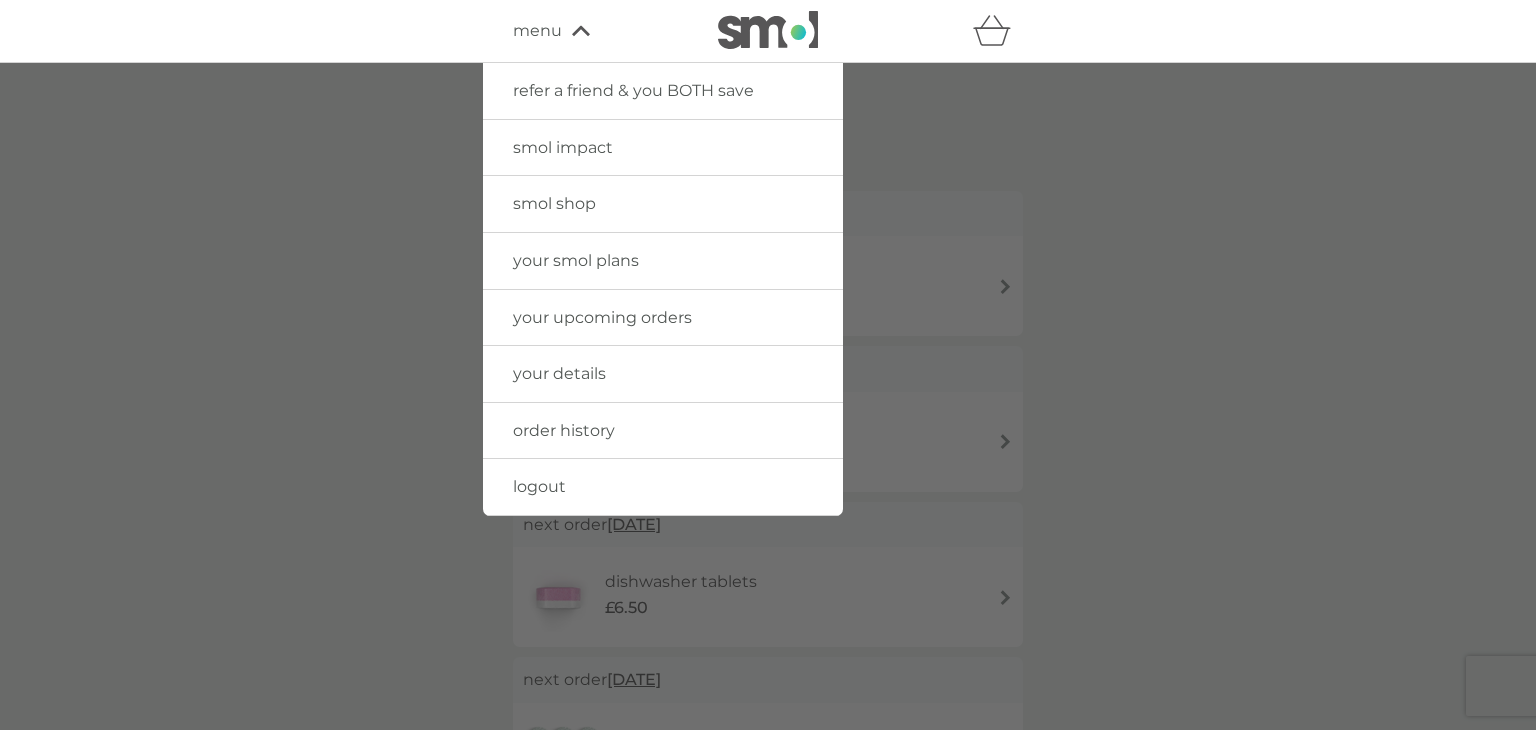 click on "your upcoming orders" at bounding box center (602, 317) 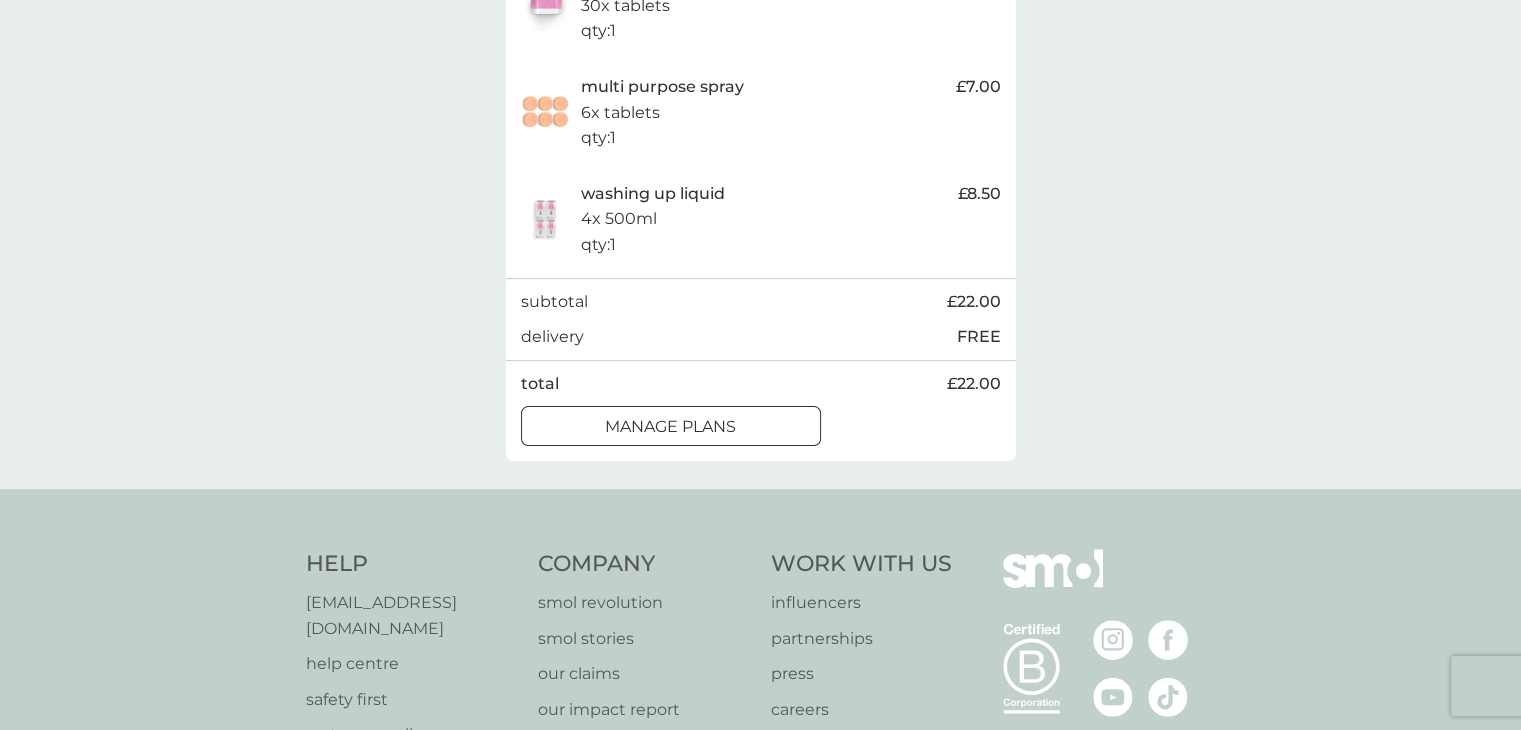 scroll, scrollTop: 300, scrollLeft: 0, axis: vertical 